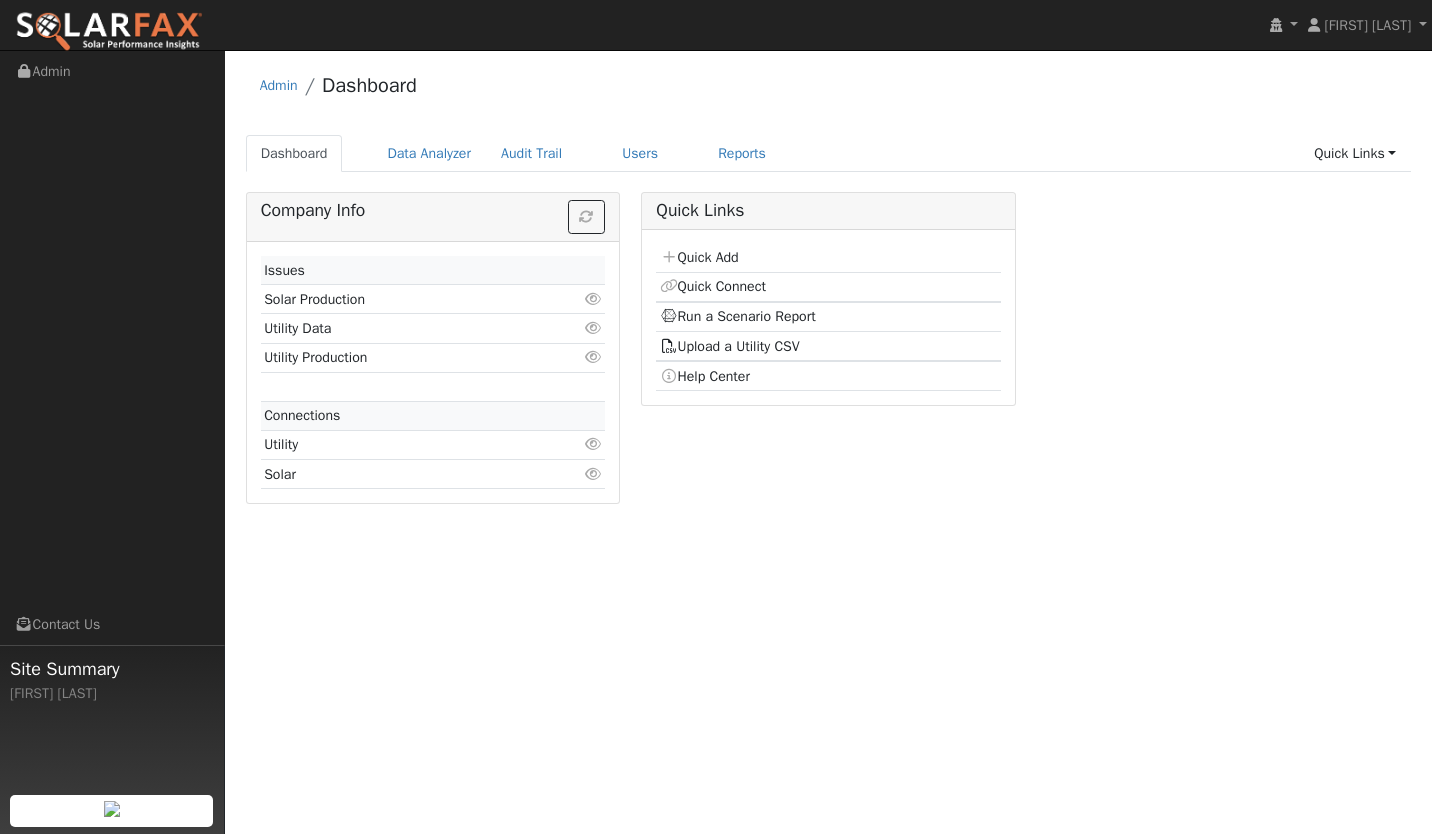 scroll, scrollTop: 0, scrollLeft: 0, axis: both 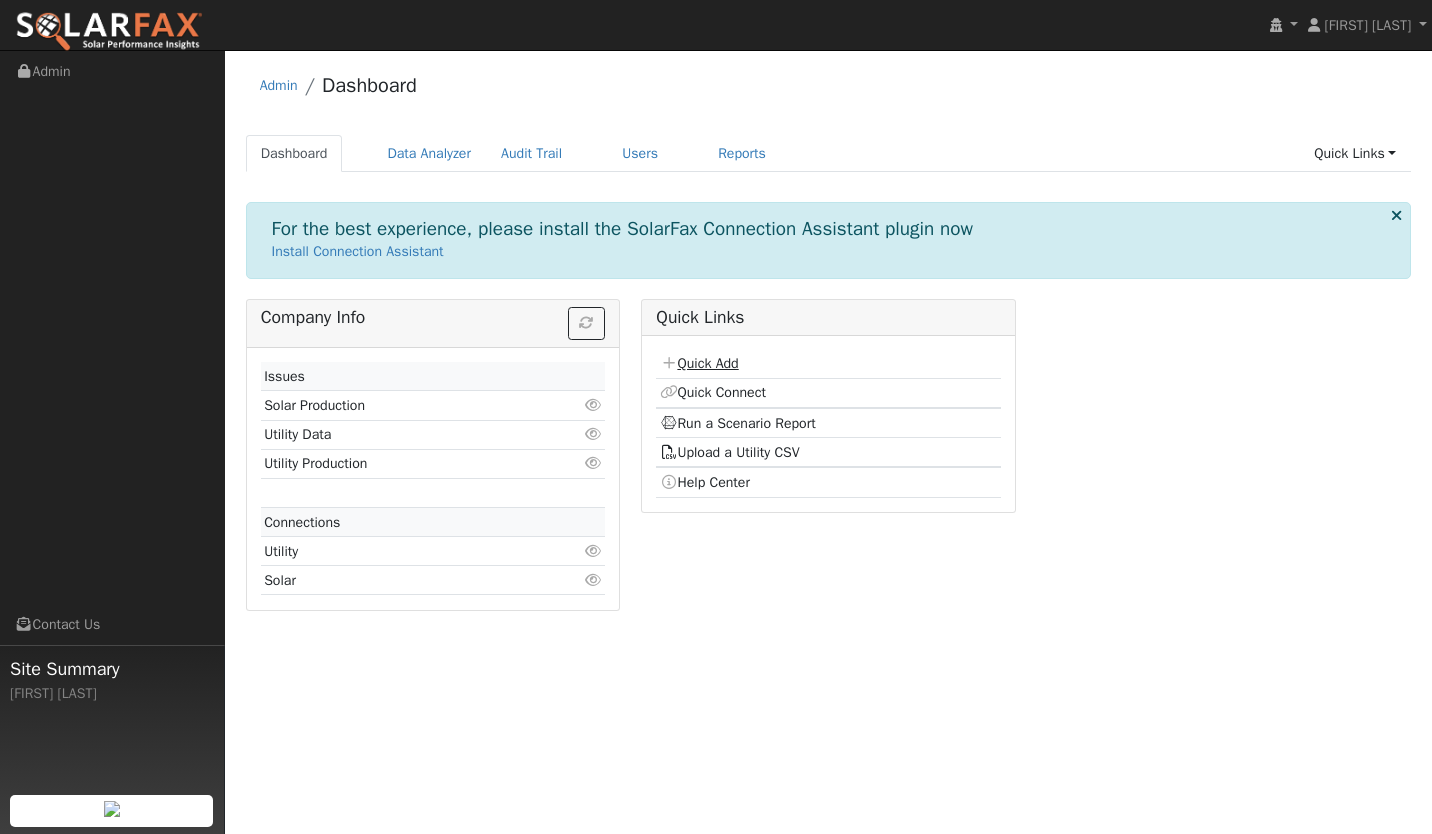 click on "Quick Add" at bounding box center (699, 363) 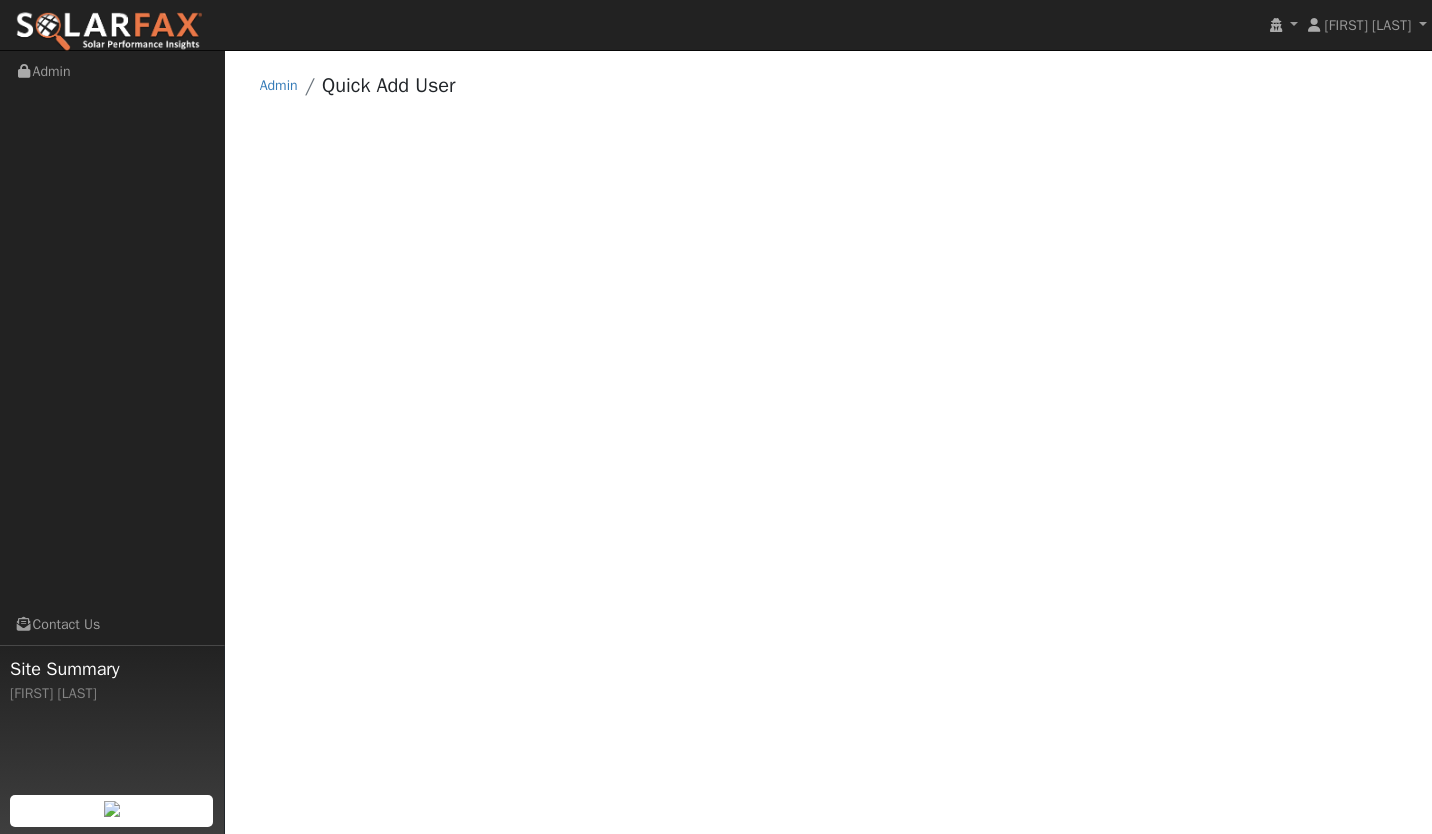 scroll, scrollTop: 0, scrollLeft: 0, axis: both 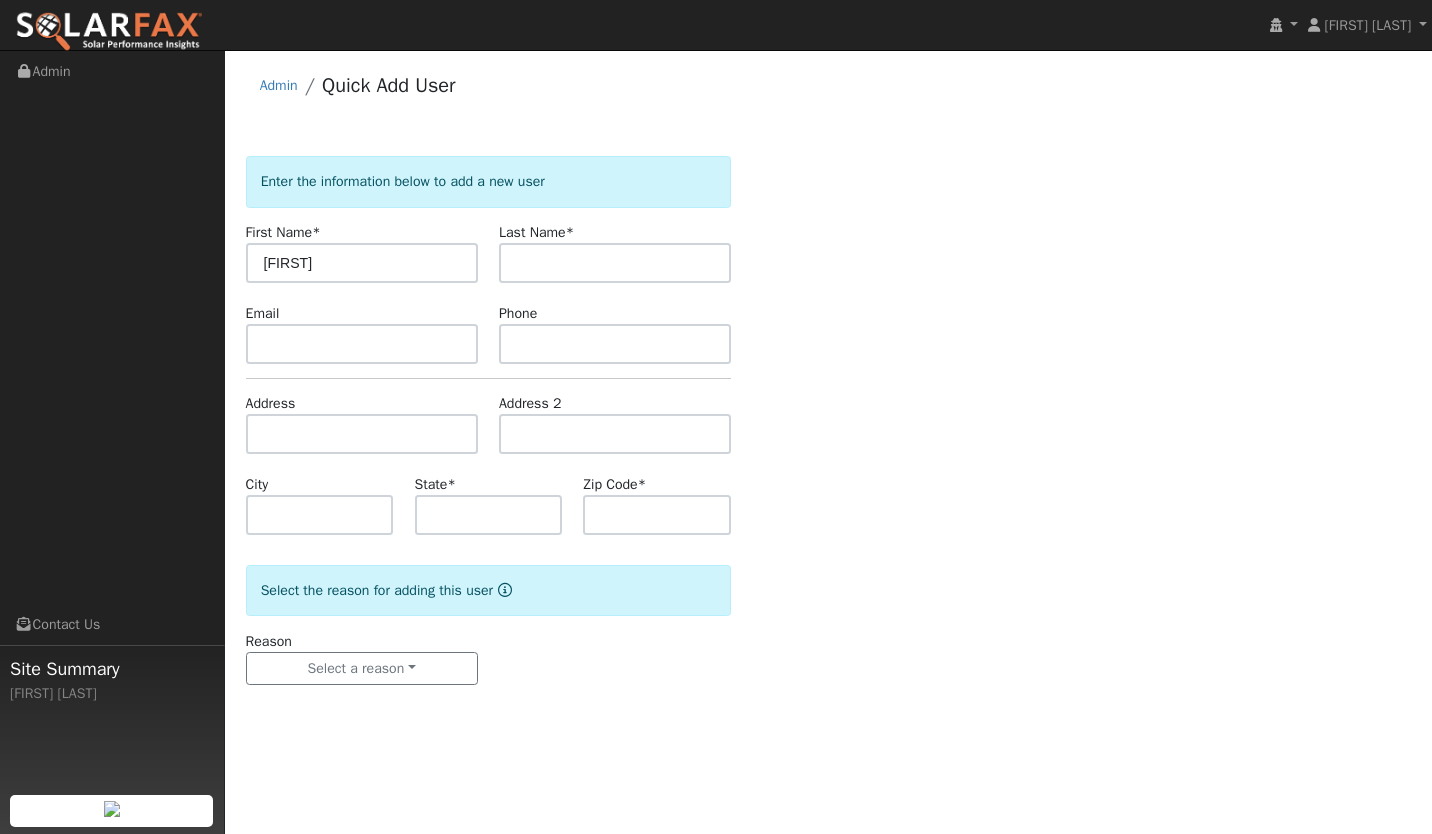 type on "[FIRST]" 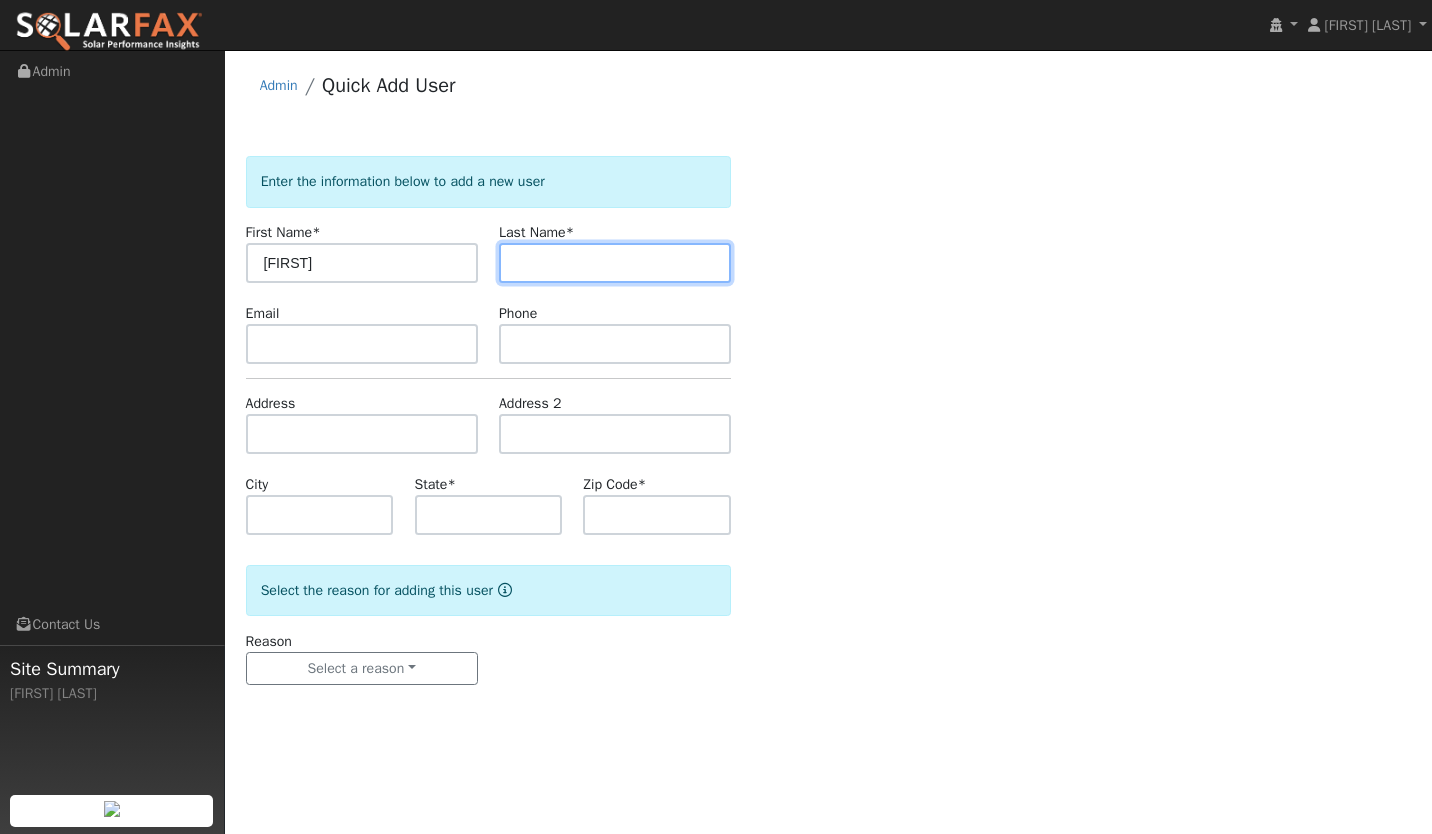 click at bounding box center [615, 263] 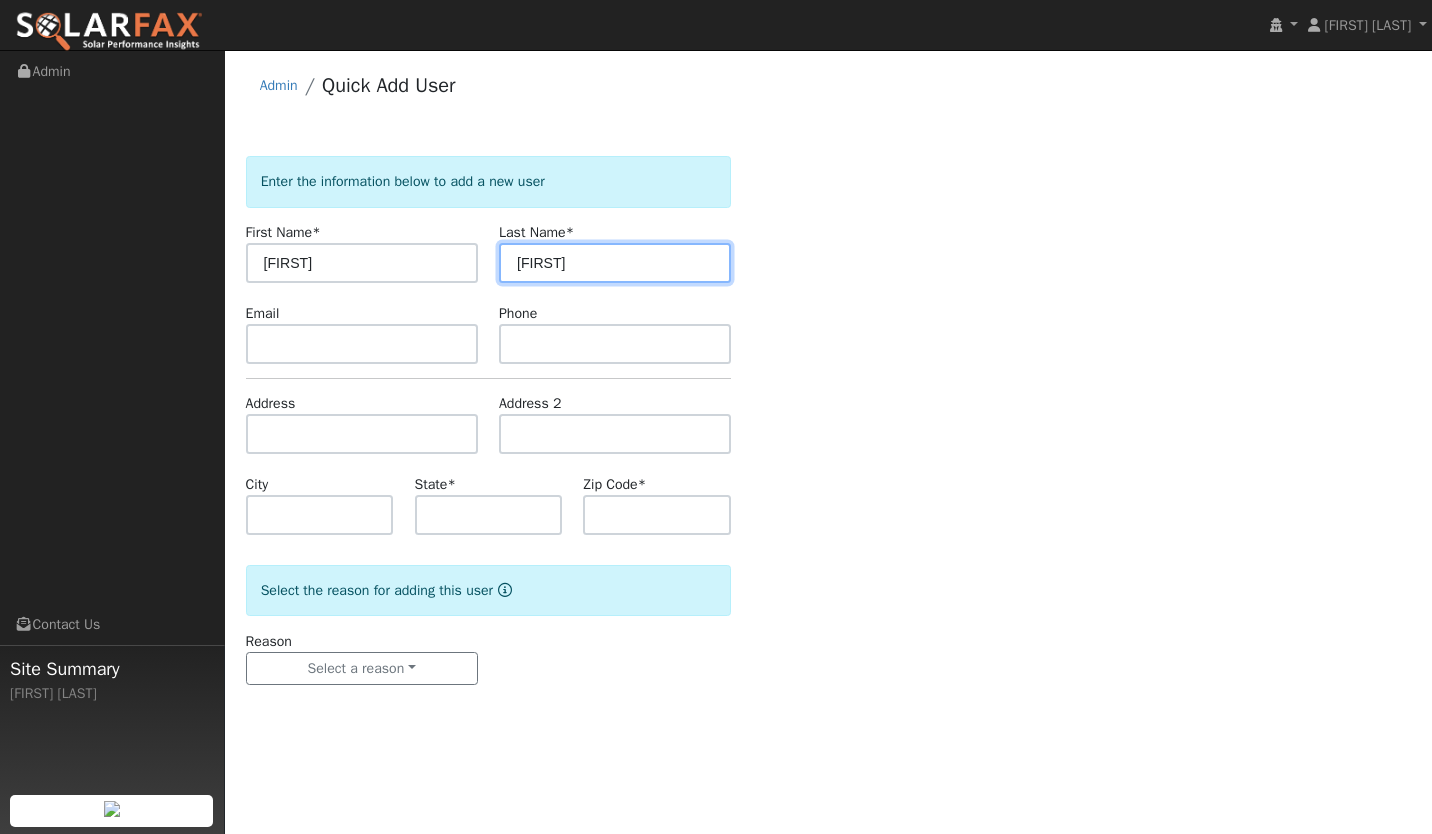 type on "[FIRST]" 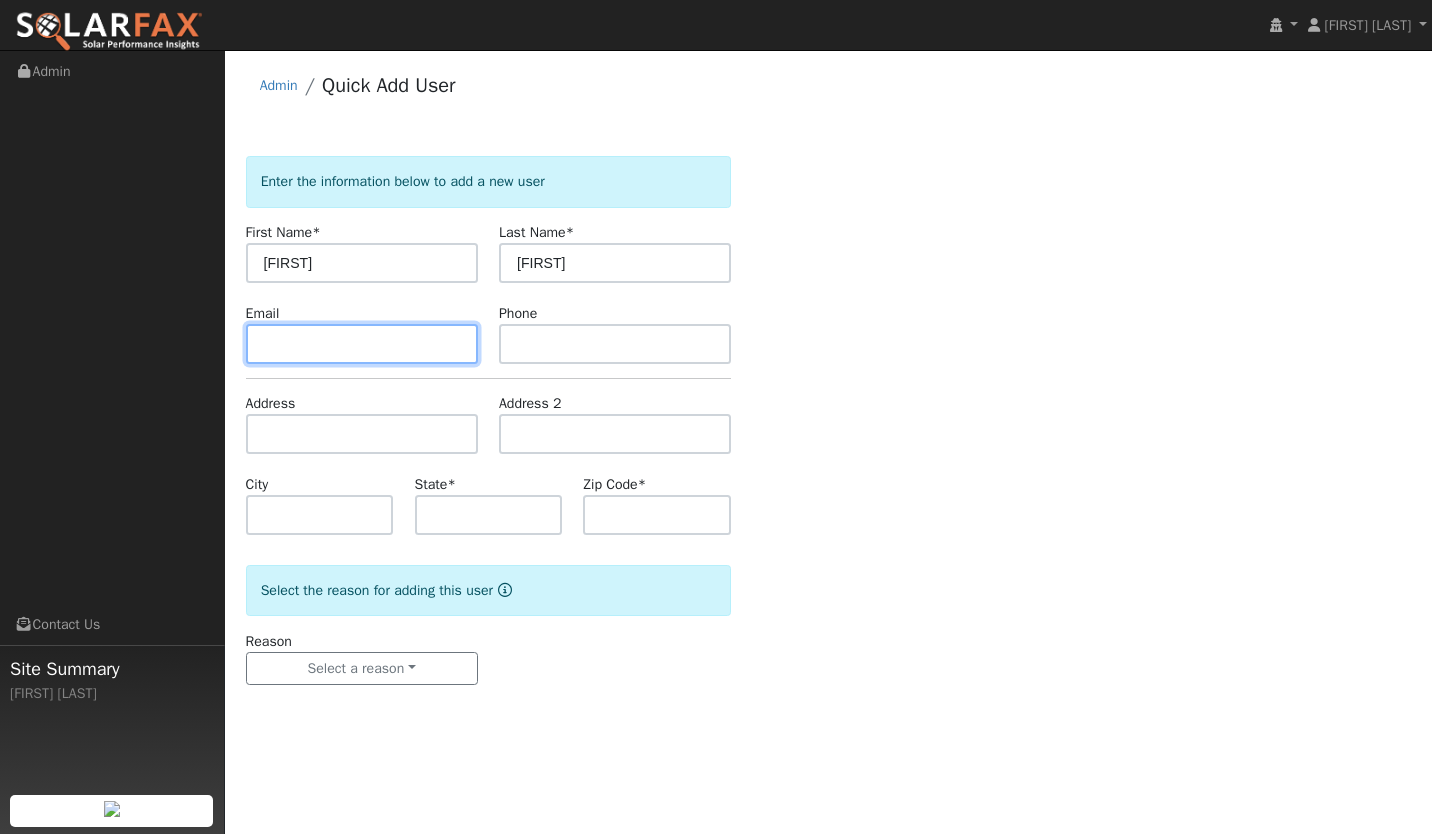 click at bounding box center [362, 344] 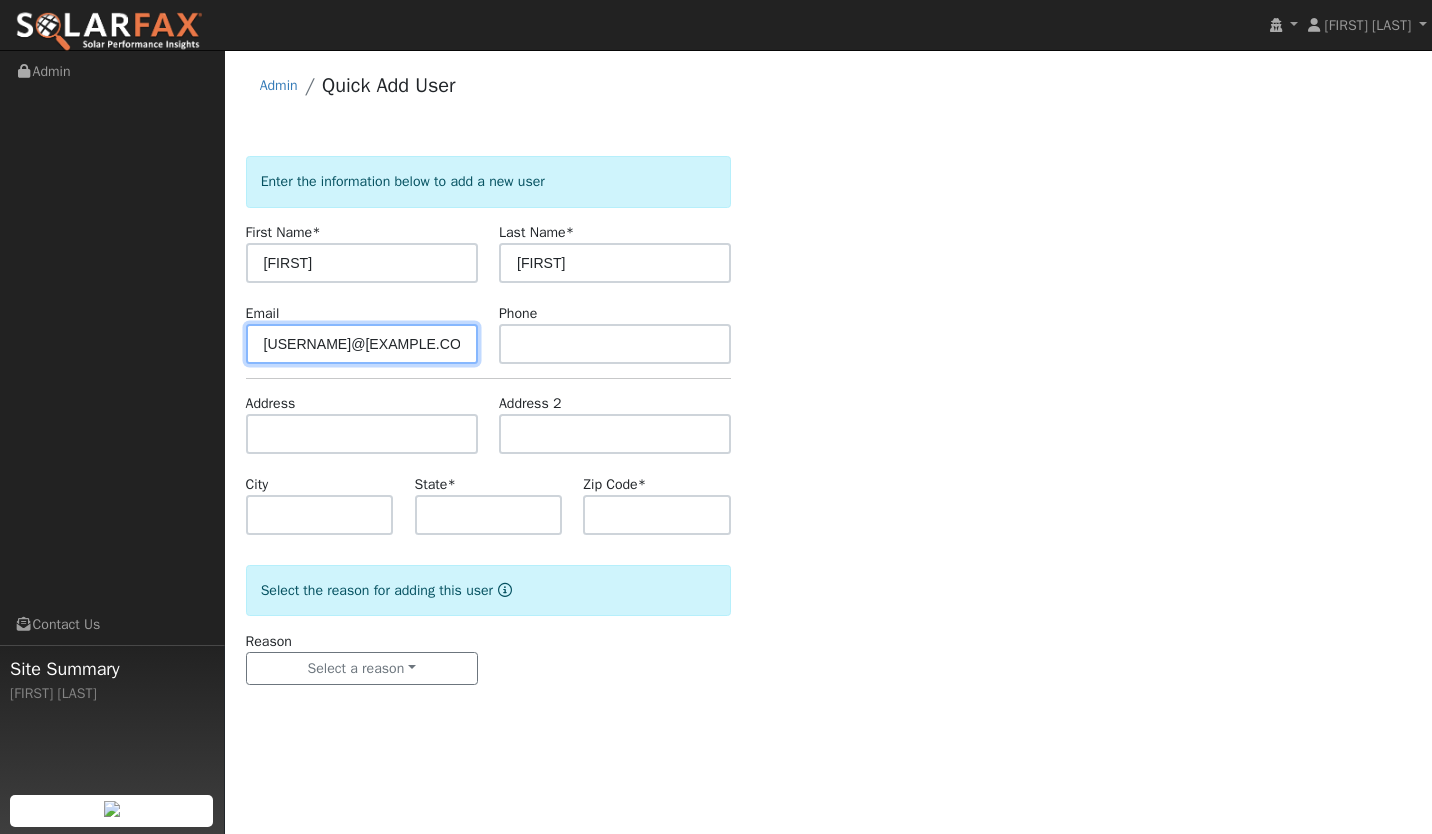 type on "[USERNAME]@[EXAMPLE.COM]" 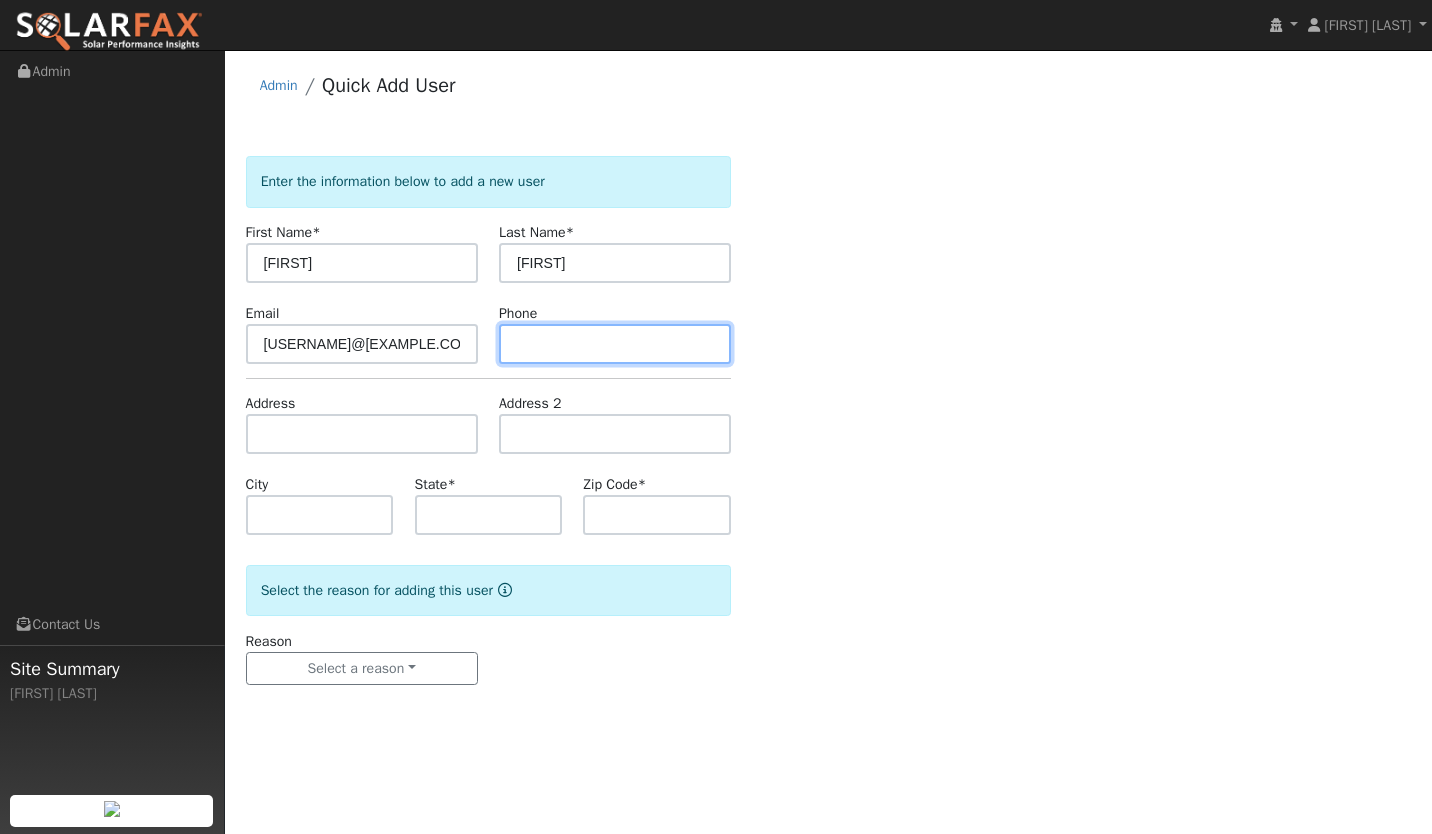 click at bounding box center (615, 344) 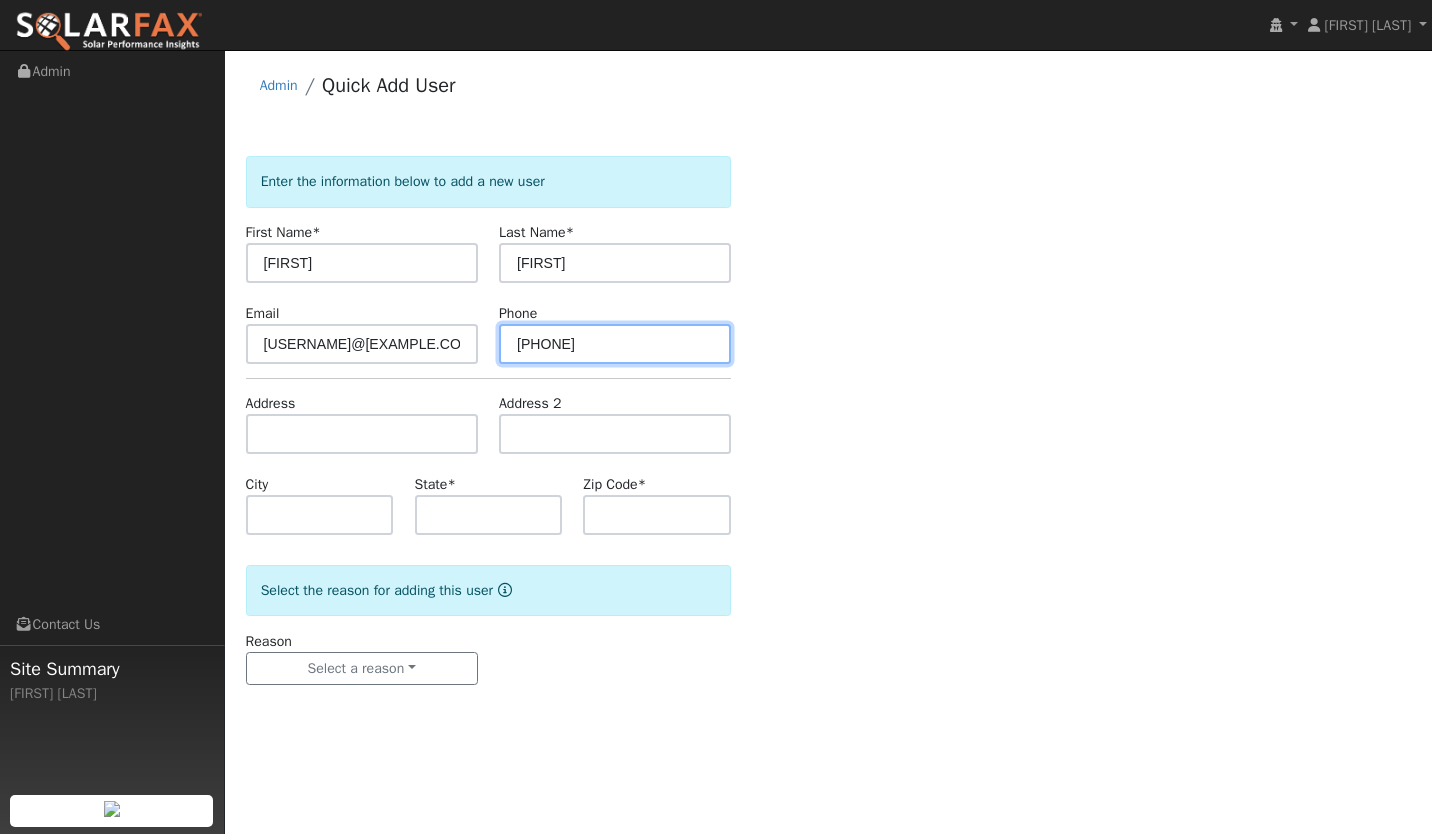 type on "[PHONE]" 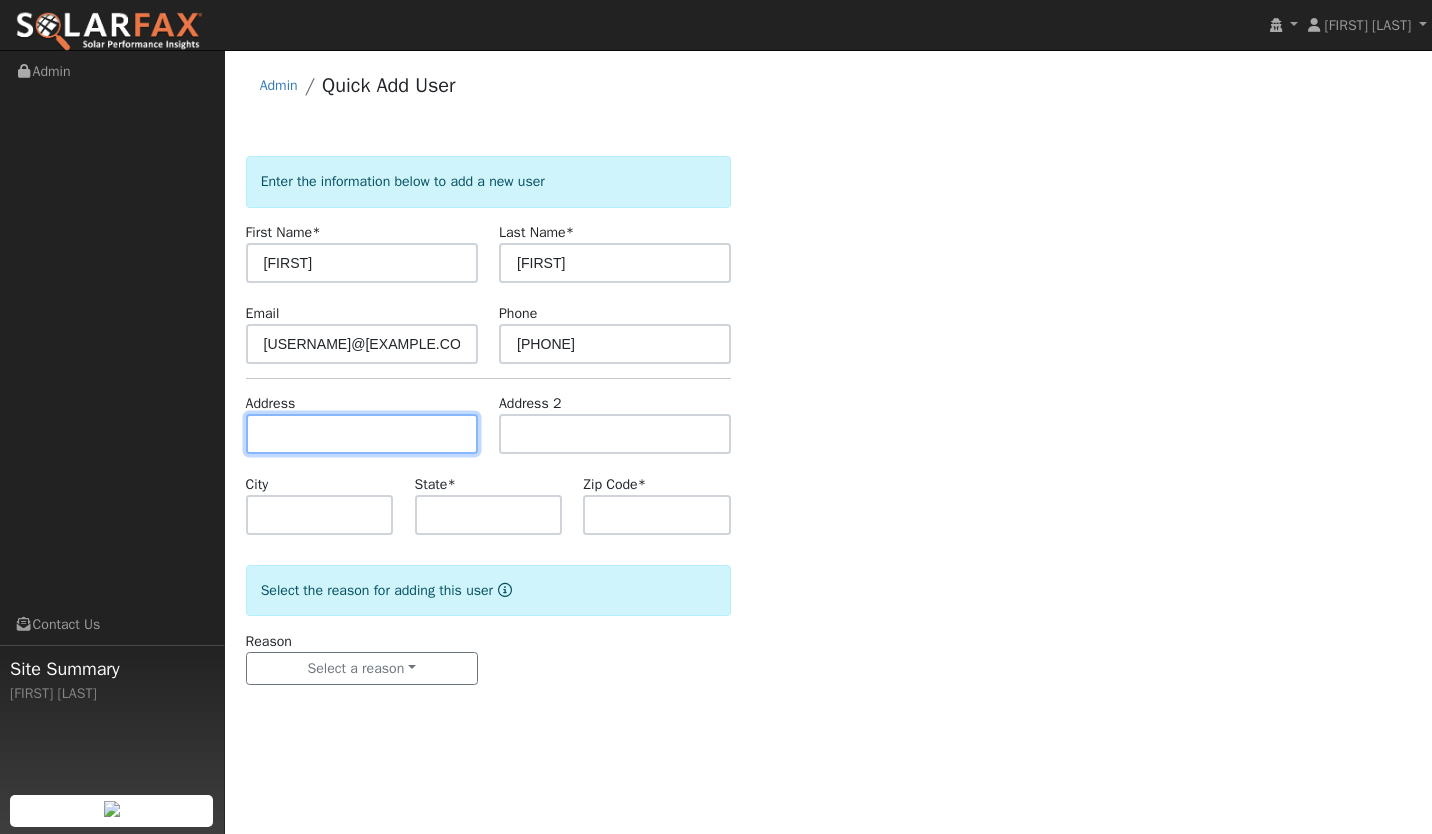 click at bounding box center (362, 434) 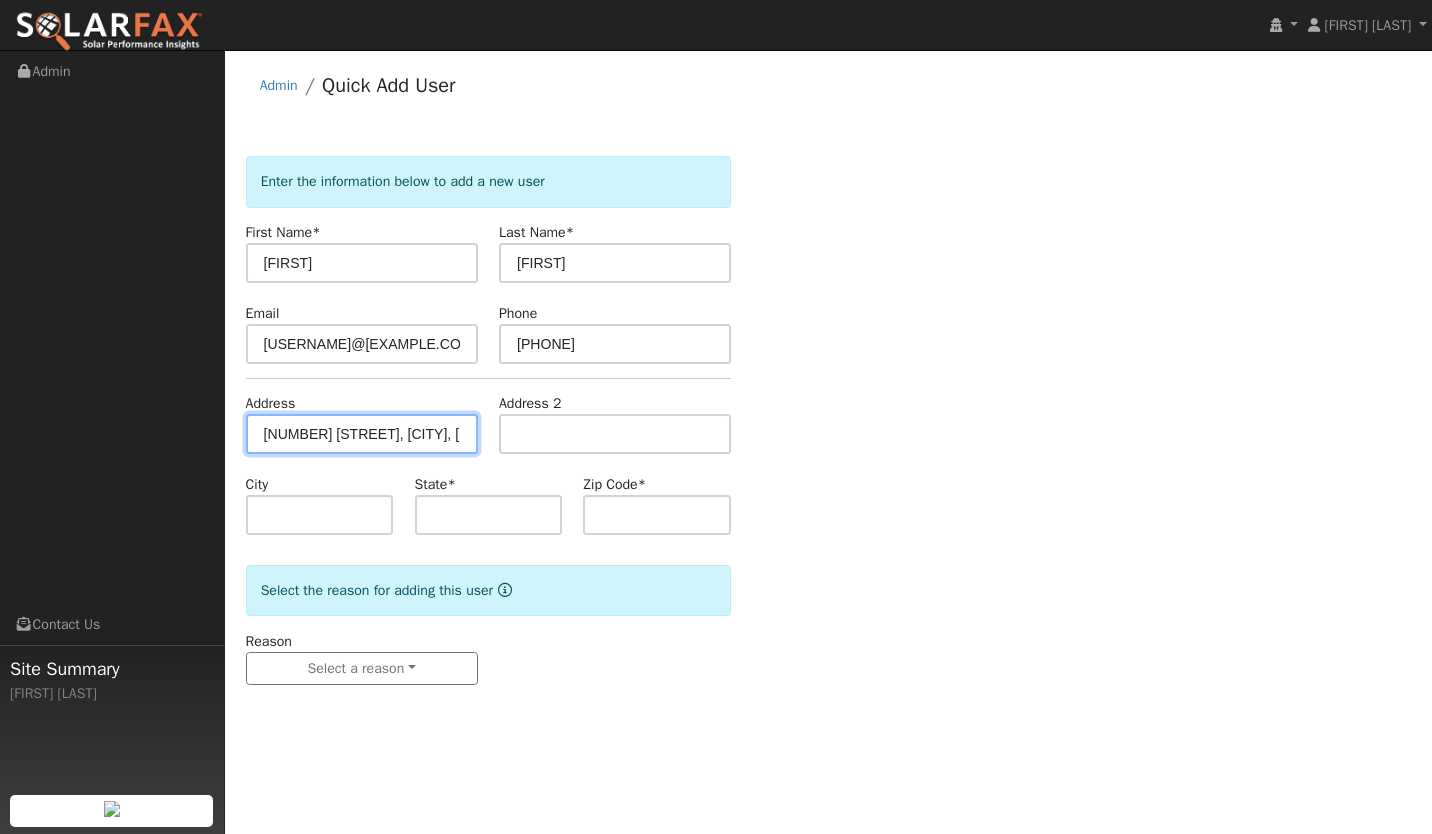 scroll, scrollTop: 0, scrollLeft: 95, axis: horizontal 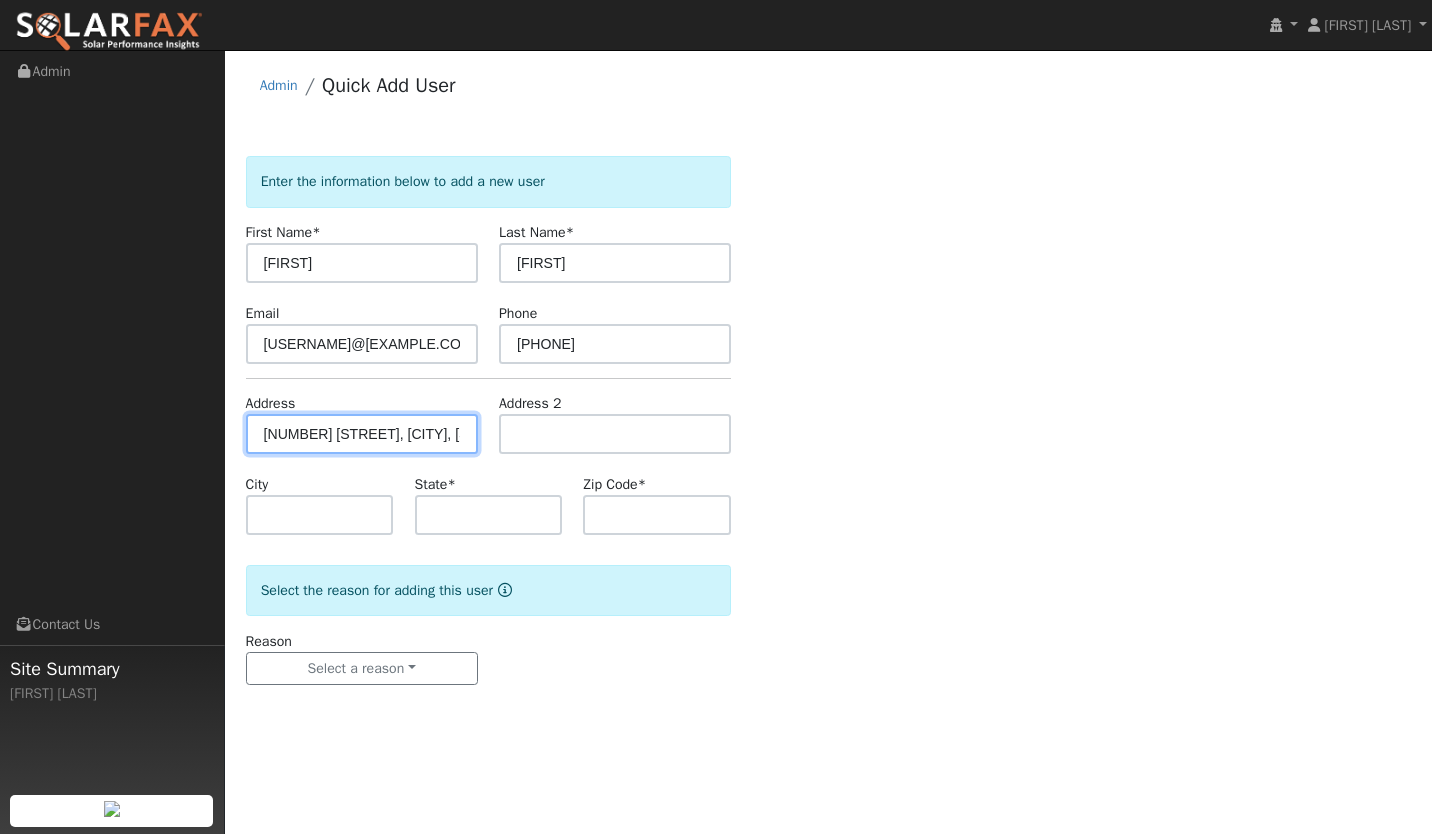 type on "[NUMBER] [STREET]" 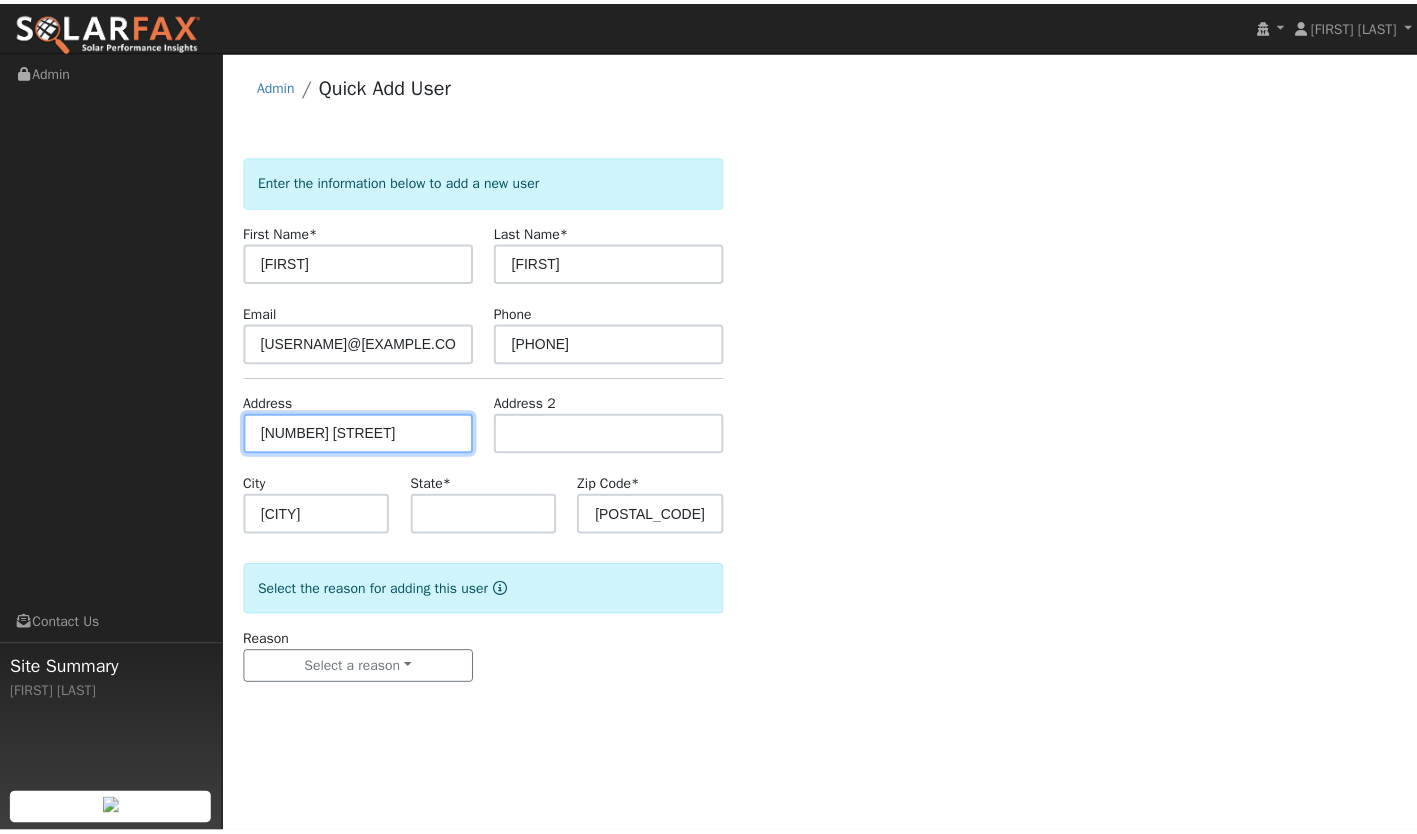 scroll, scrollTop: 0, scrollLeft: 0, axis: both 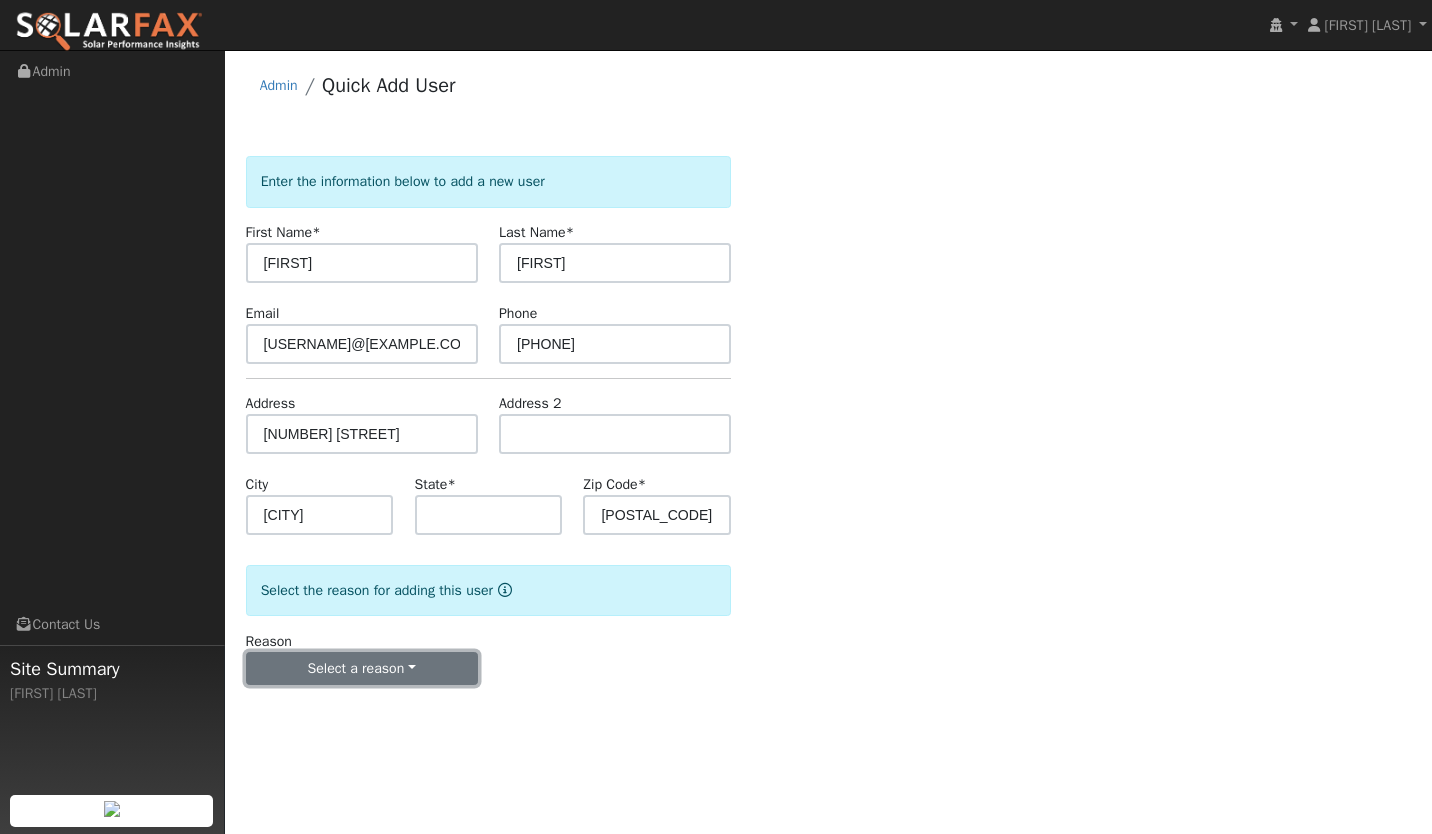 click on "Select a reason" at bounding box center (362, 669) 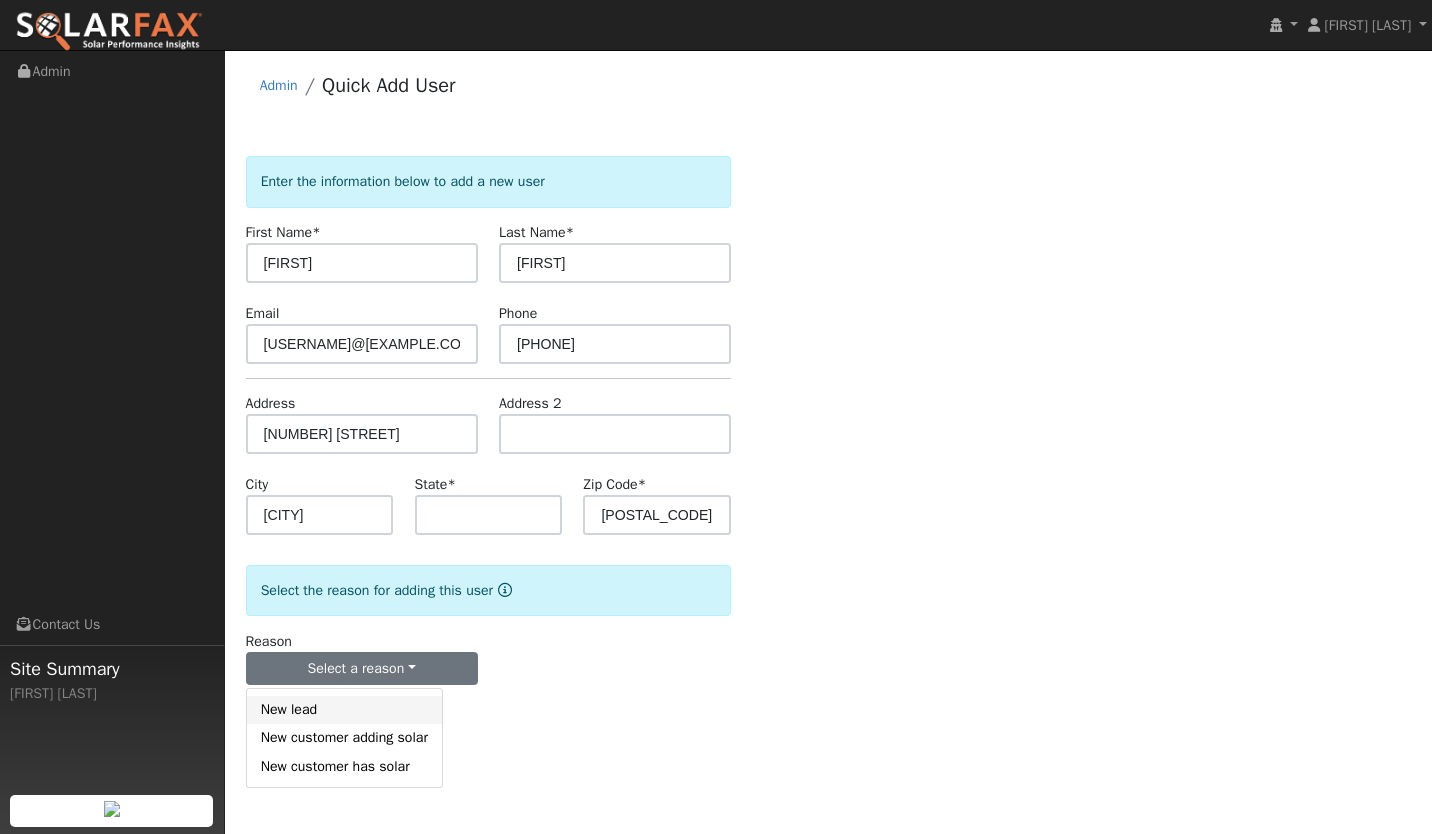 click on "New lead" at bounding box center [344, 710] 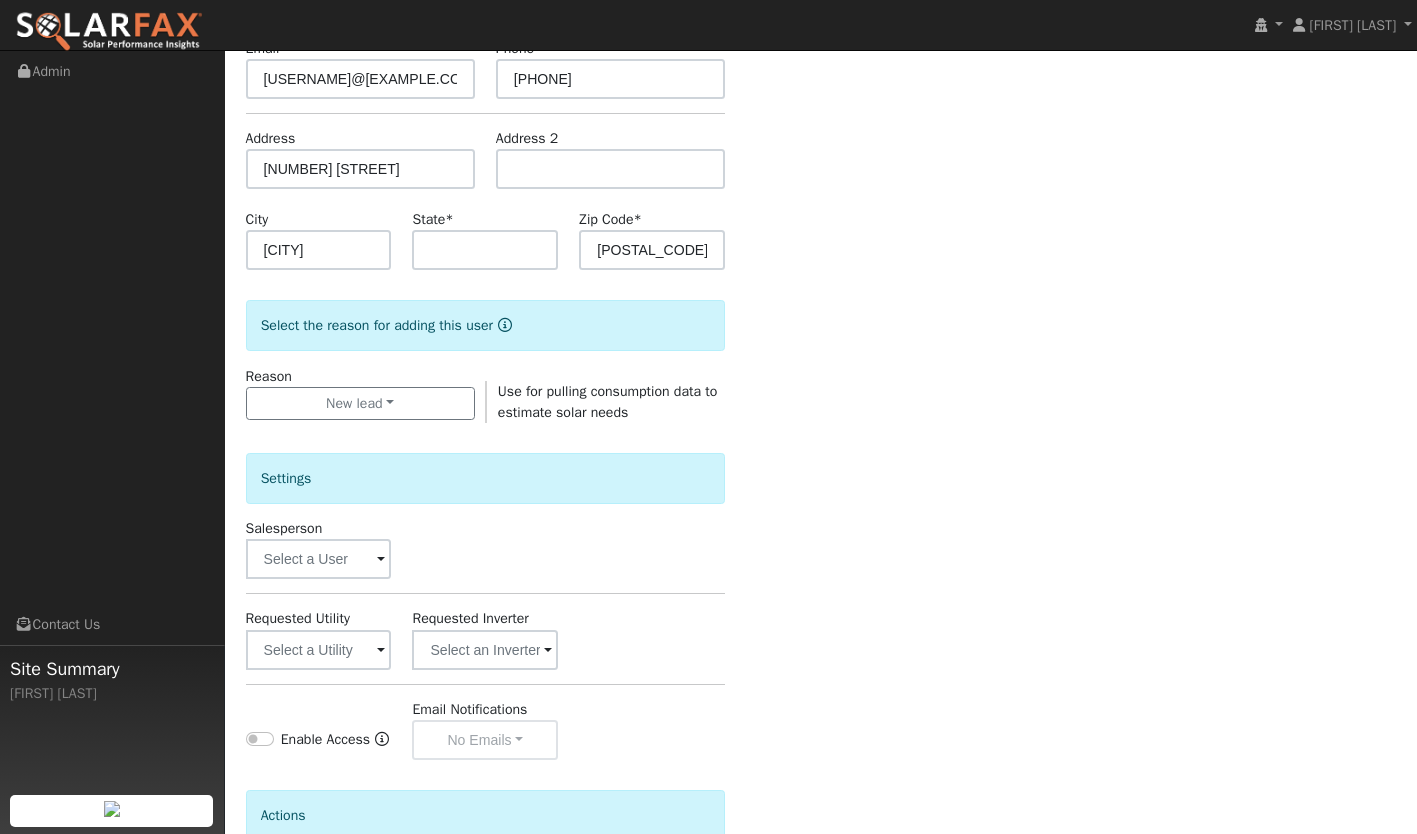 scroll, scrollTop: 269, scrollLeft: 0, axis: vertical 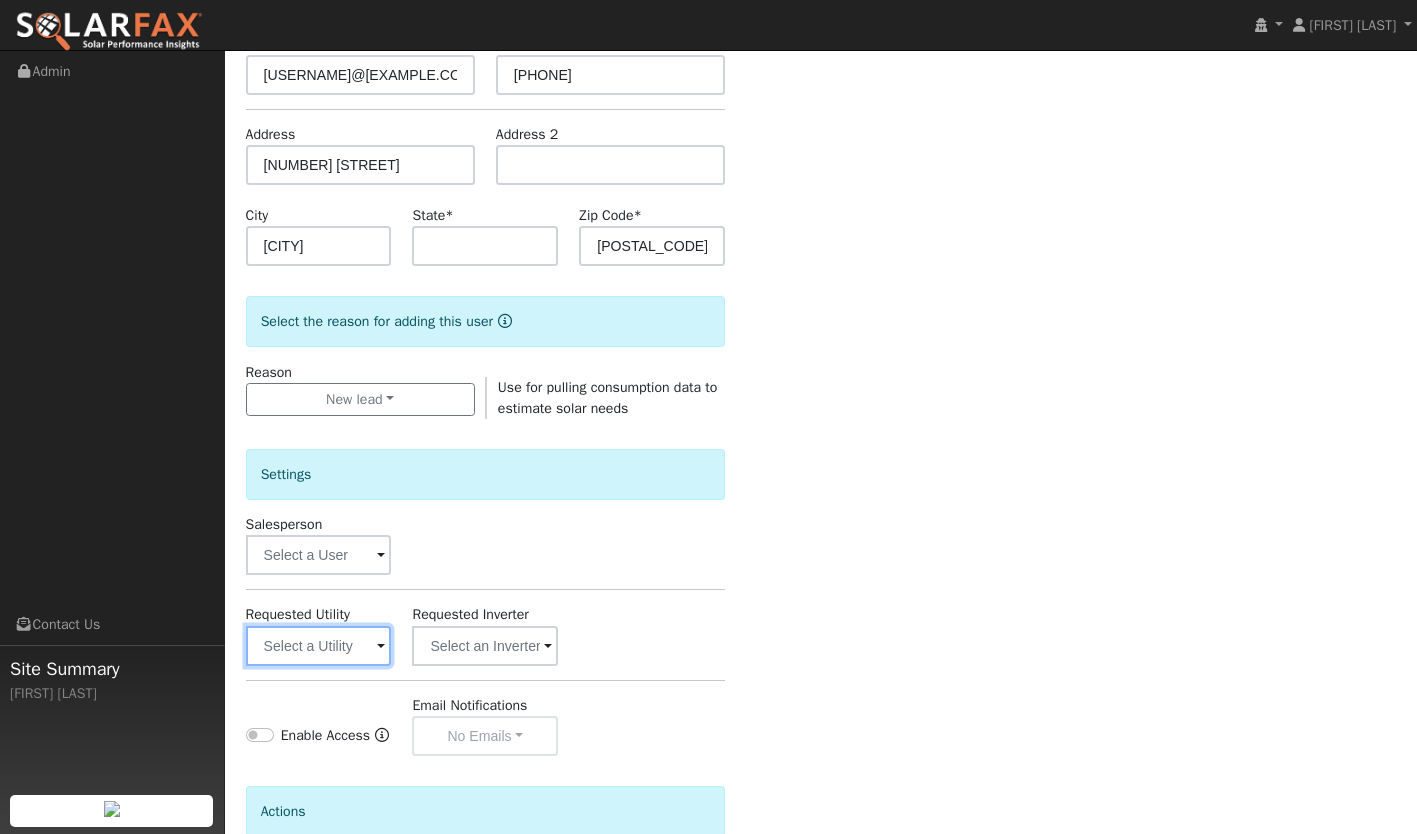 click at bounding box center (319, 646) 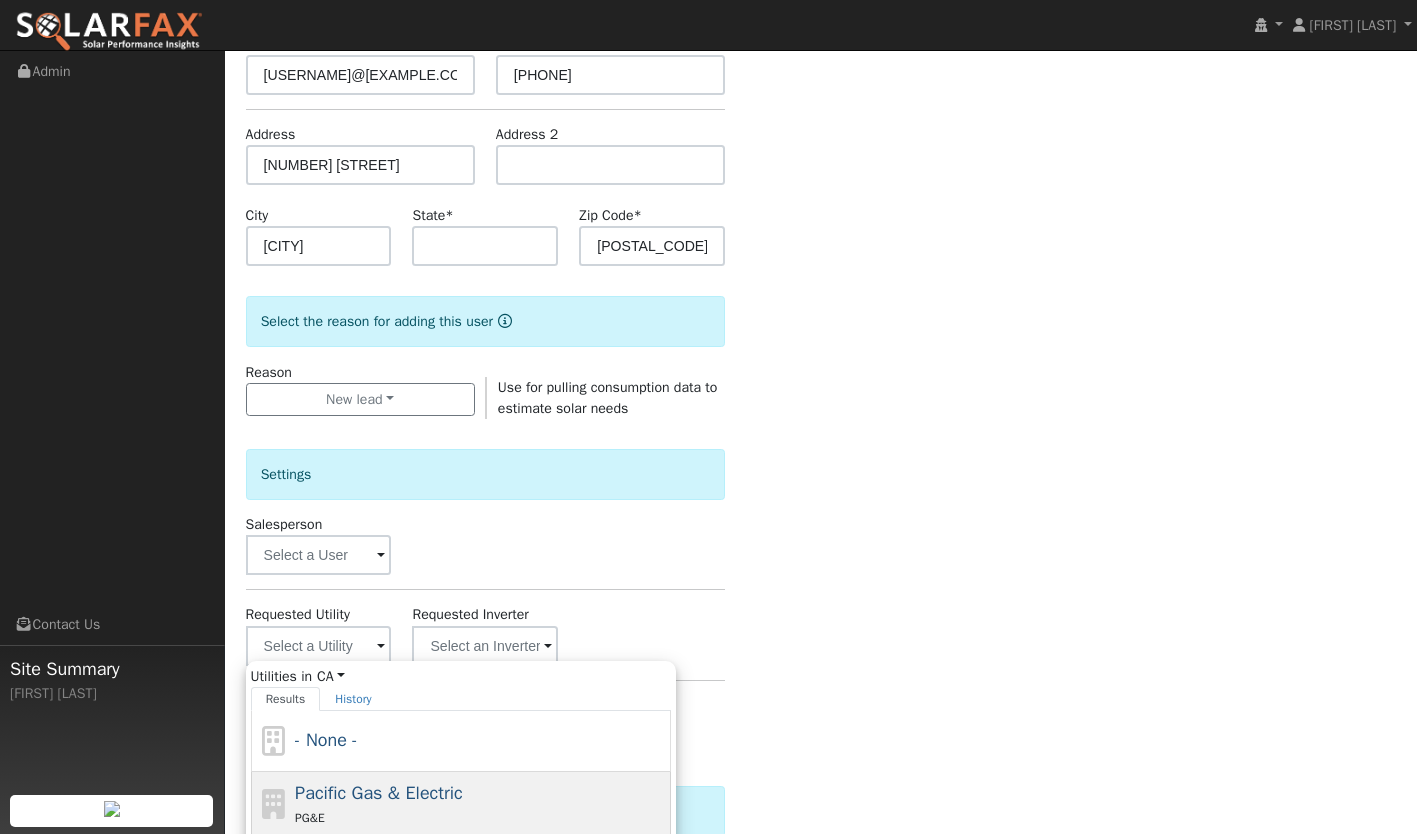 click on "Pacific Gas & Electric" at bounding box center [379, 793] 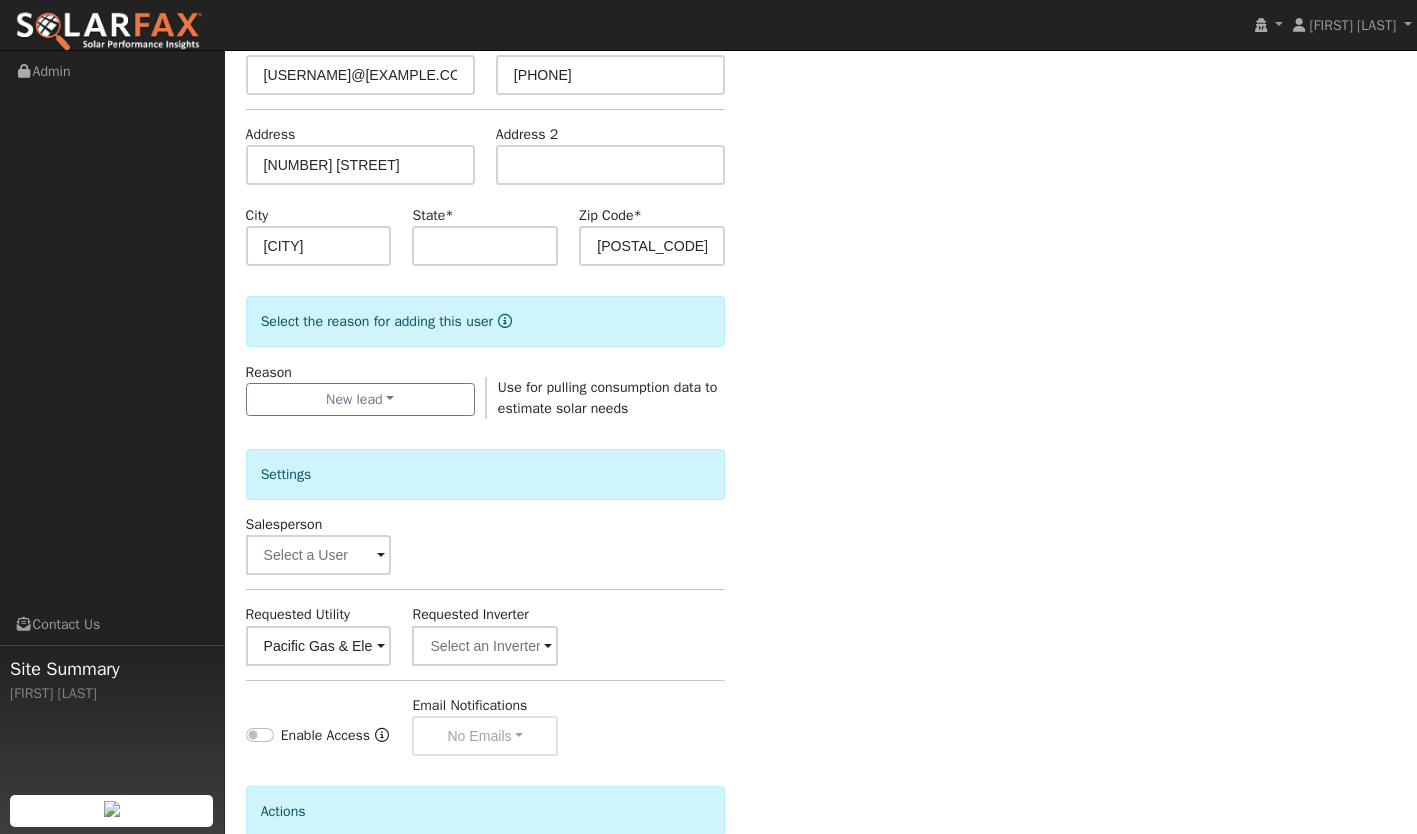 scroll, scrollTop: 461, scrollLeft: 0, axis: vertical 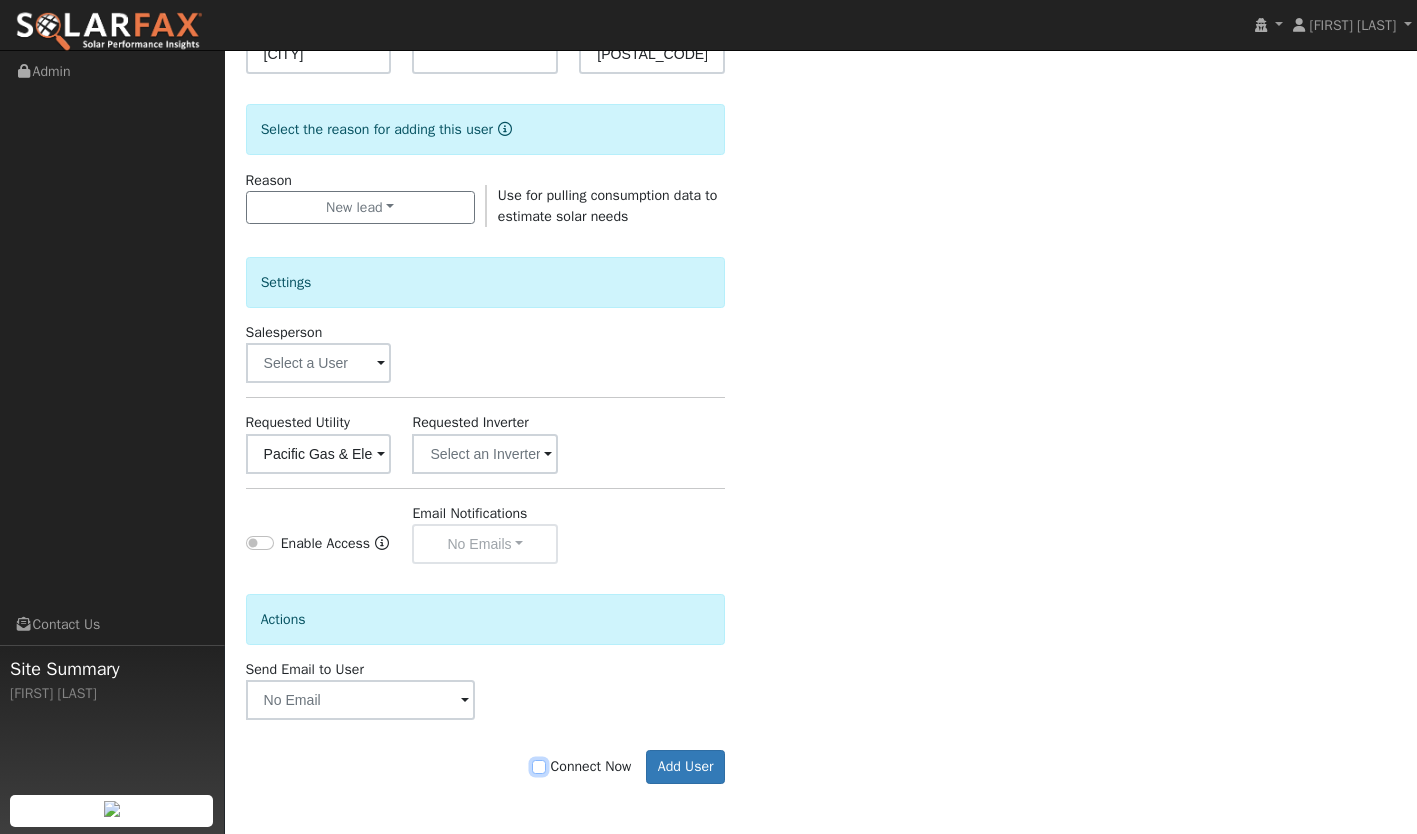 click on "Connect Now" at bounding box center (539, 767) 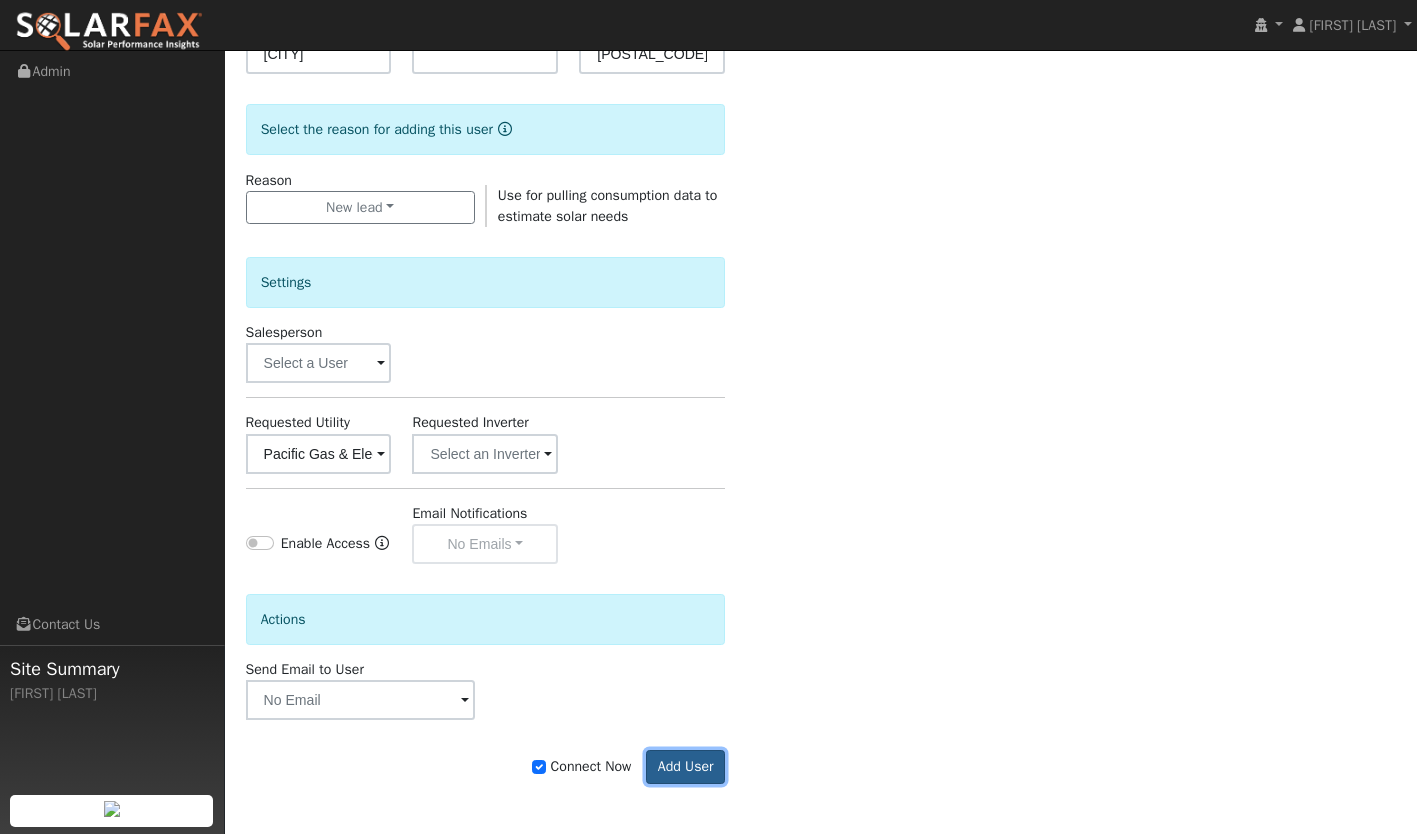click on "Add User" at bounding box center (685, 767) 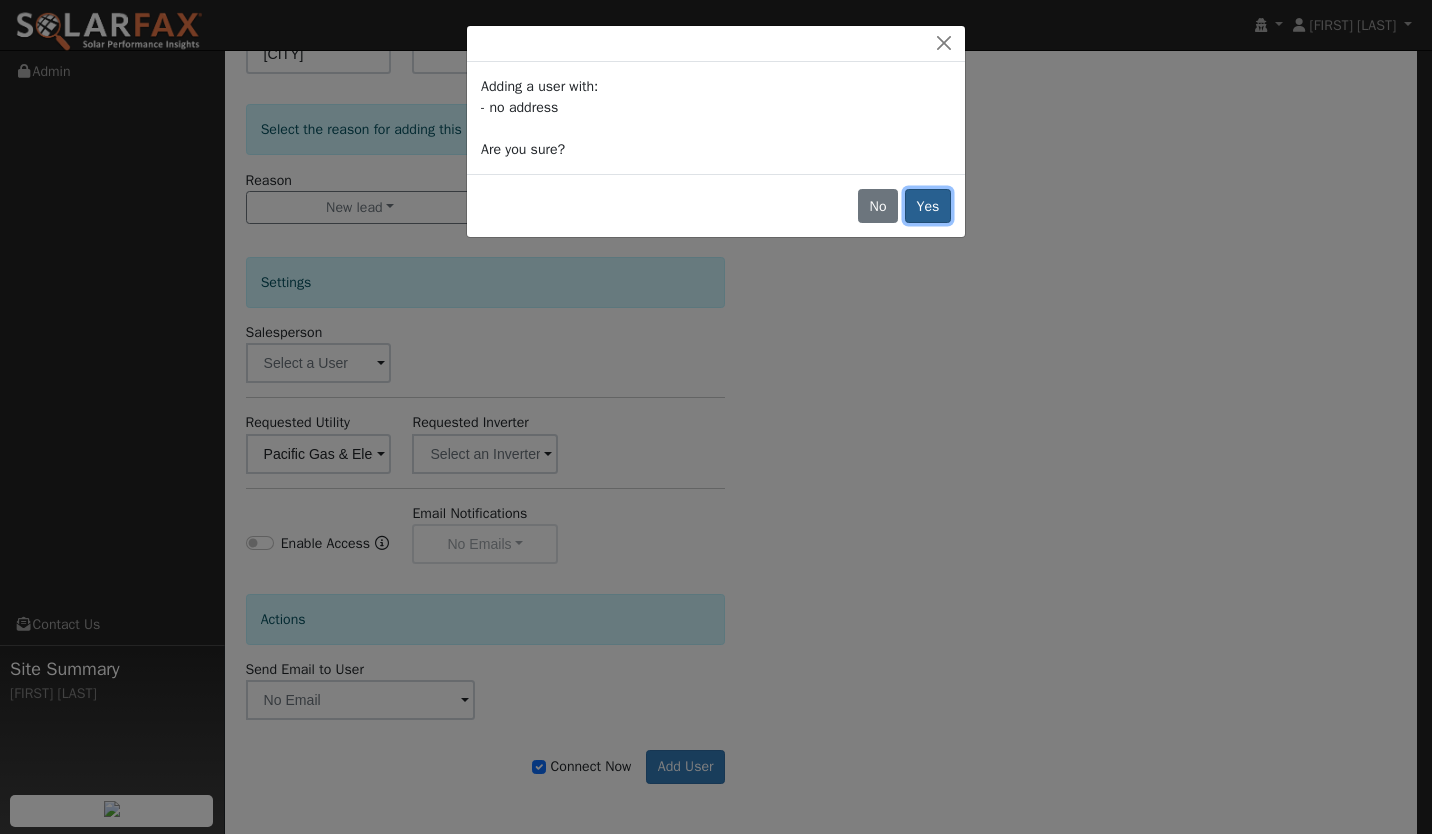 click on "Yes" at bounding box center (928, 206) 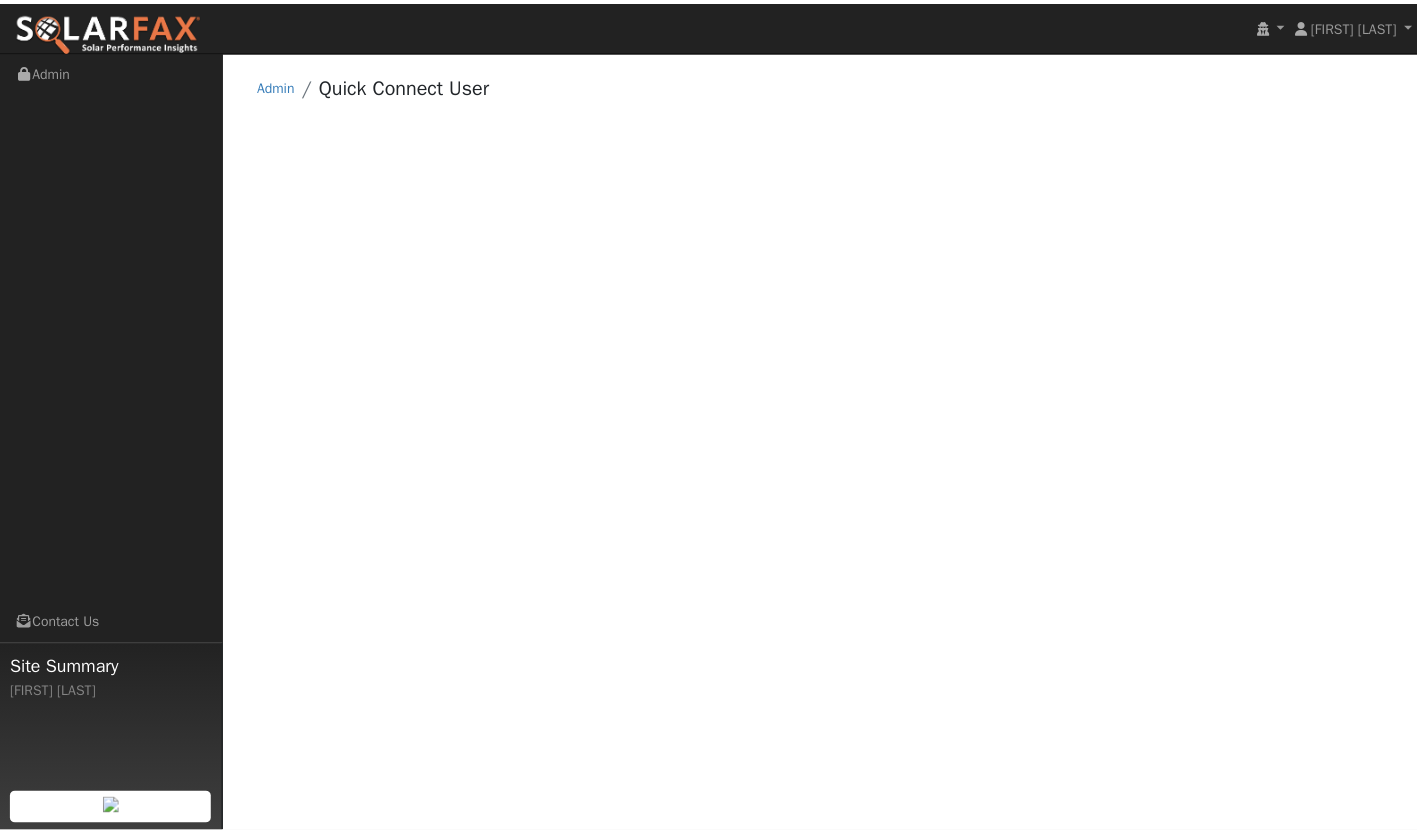 scroll, scrollTop: 0, scrollLeft: 0, axis: both 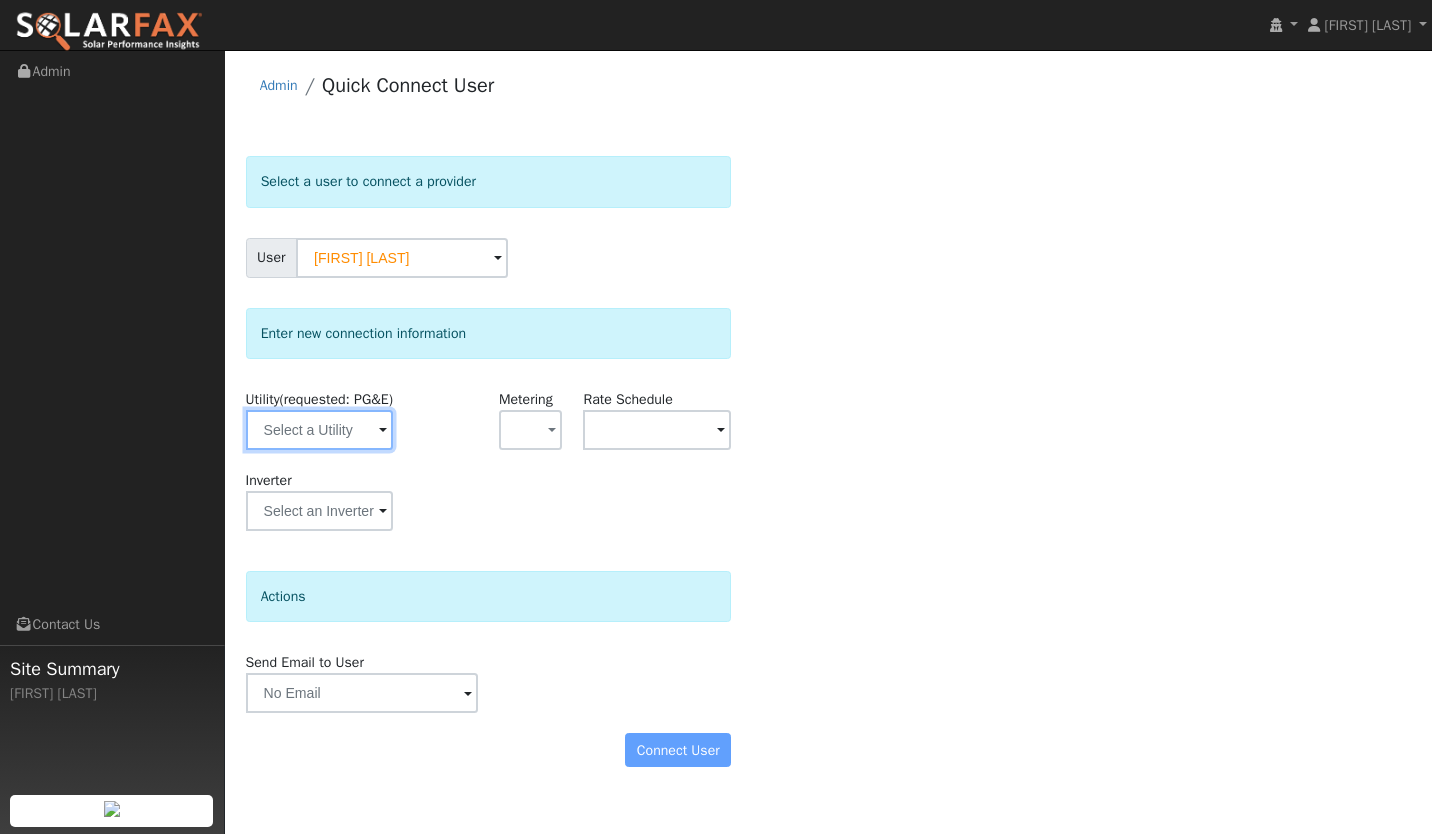 click at bounding box center (320, 430) 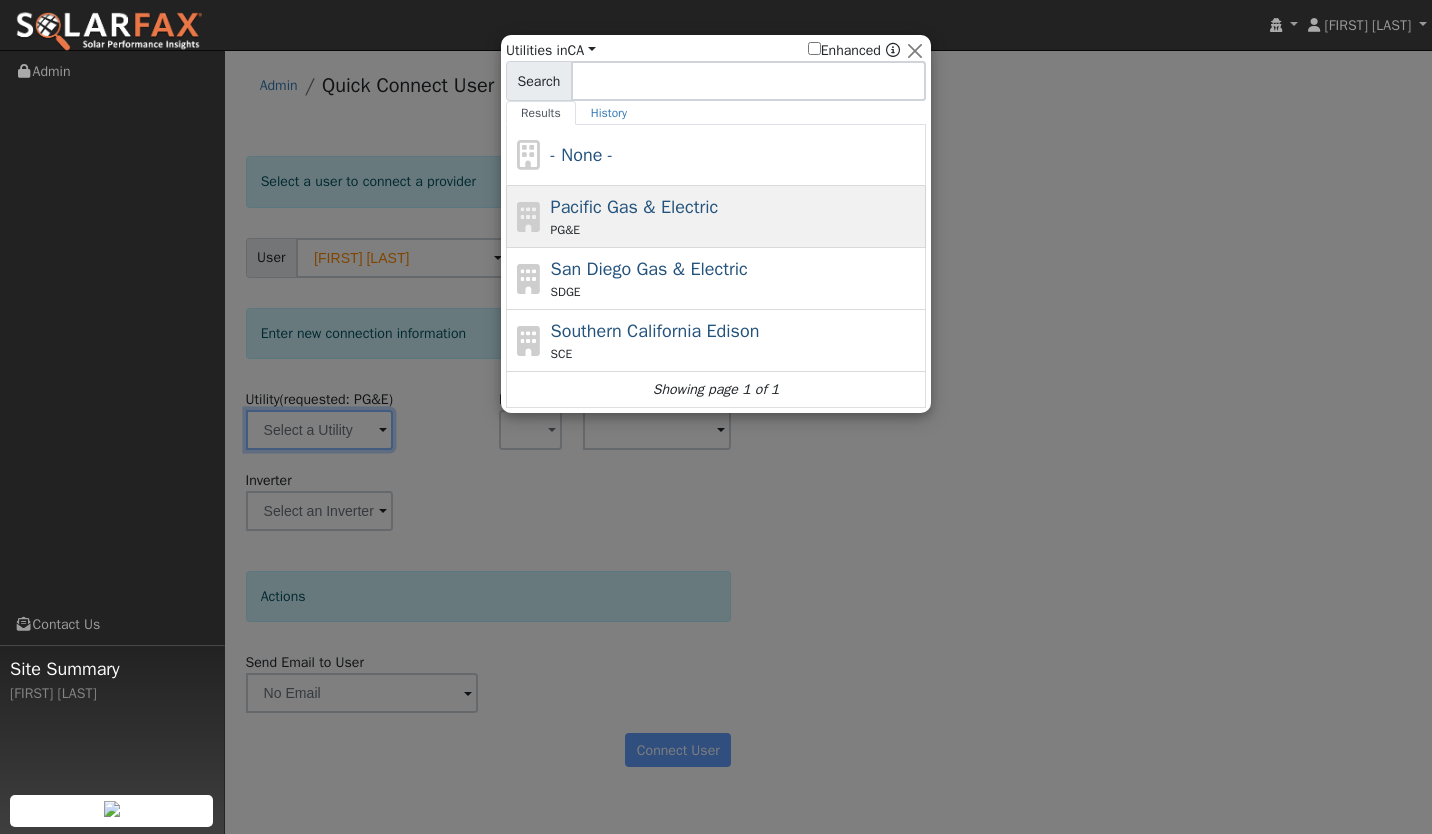 click on "Pacific Gas & Electric" at bounding box center [635, 207] 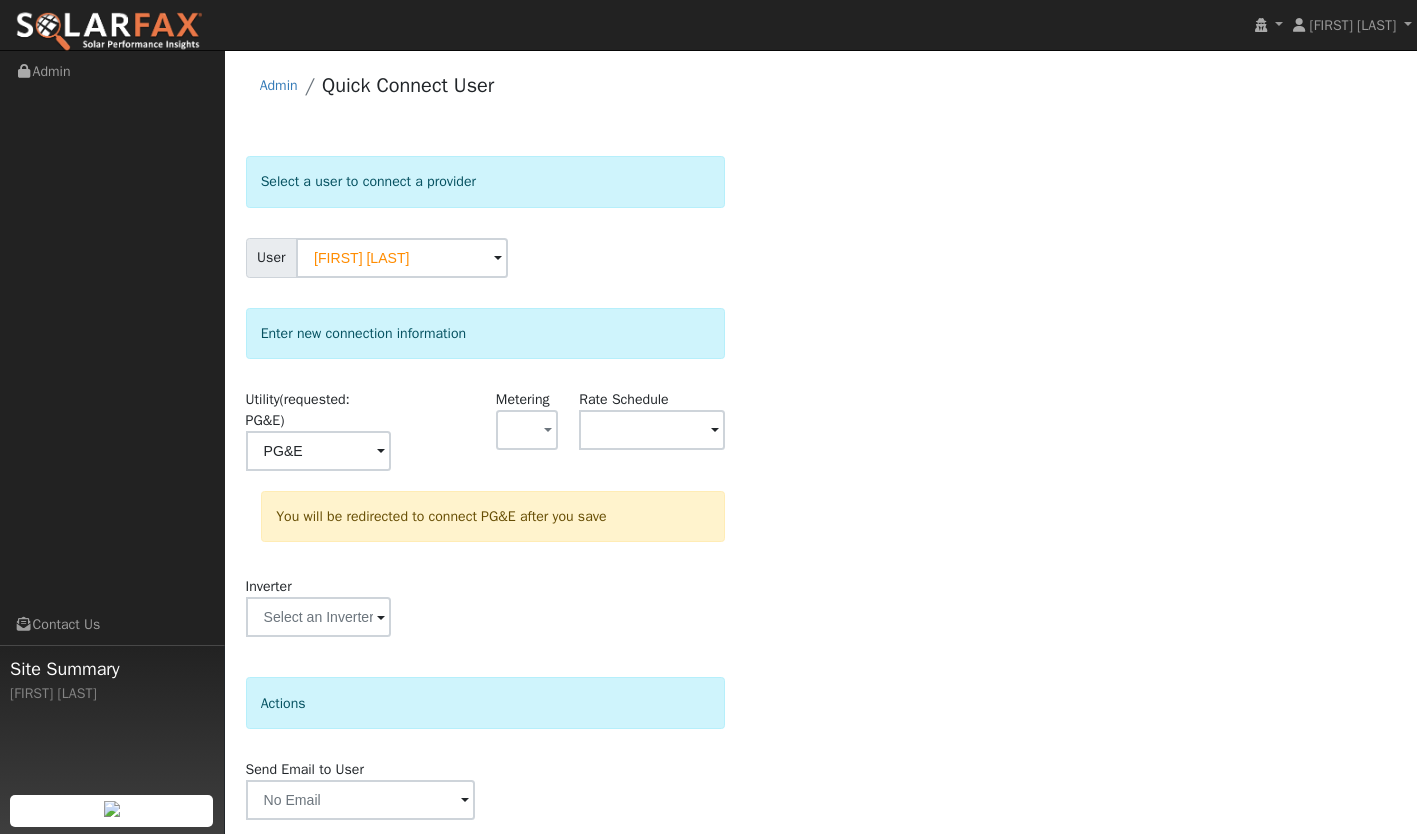 scroll, scrollTop: 69, scrollLeft: 0, axis: vertical 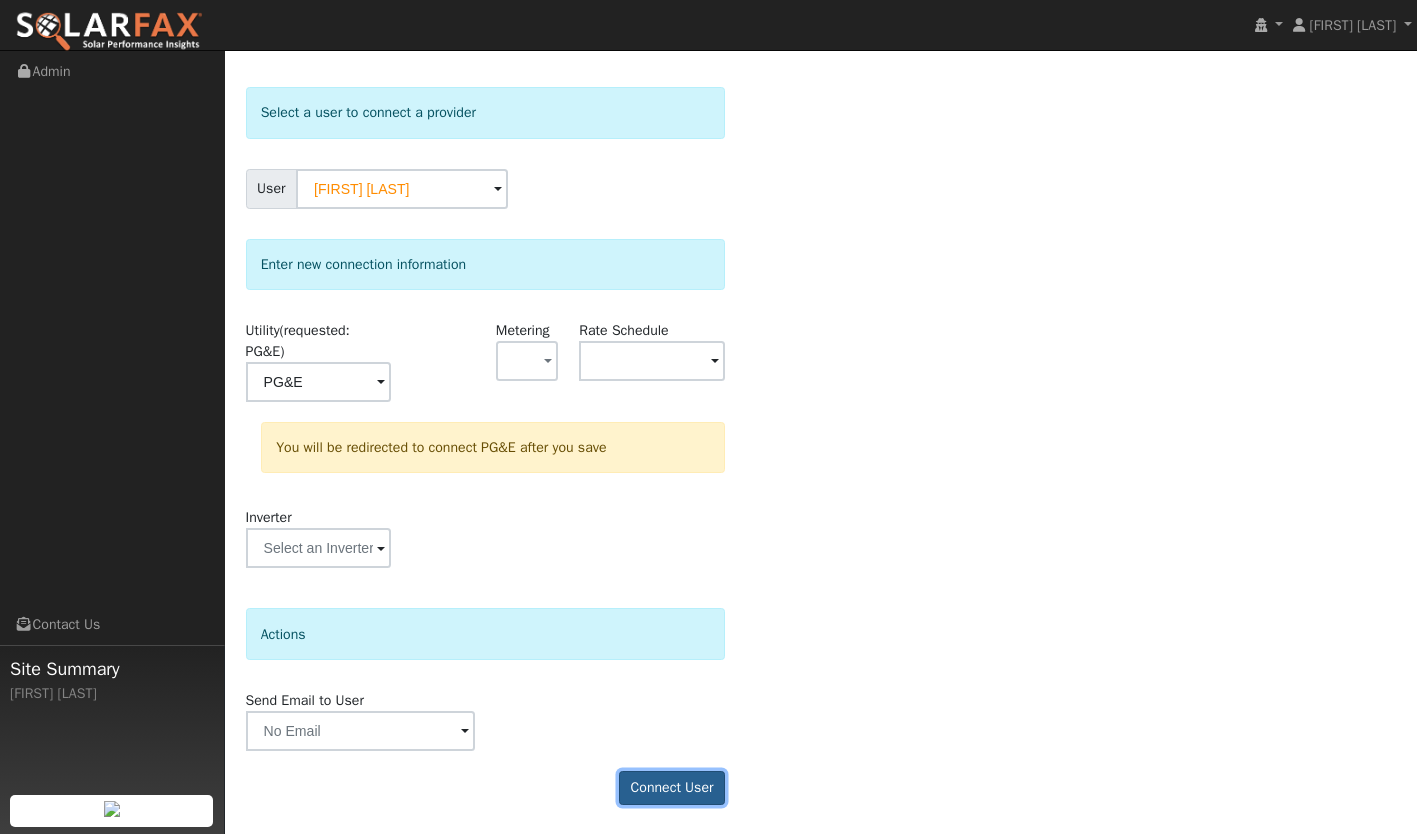 click on "Connect User" at bounding box center [672, 788] 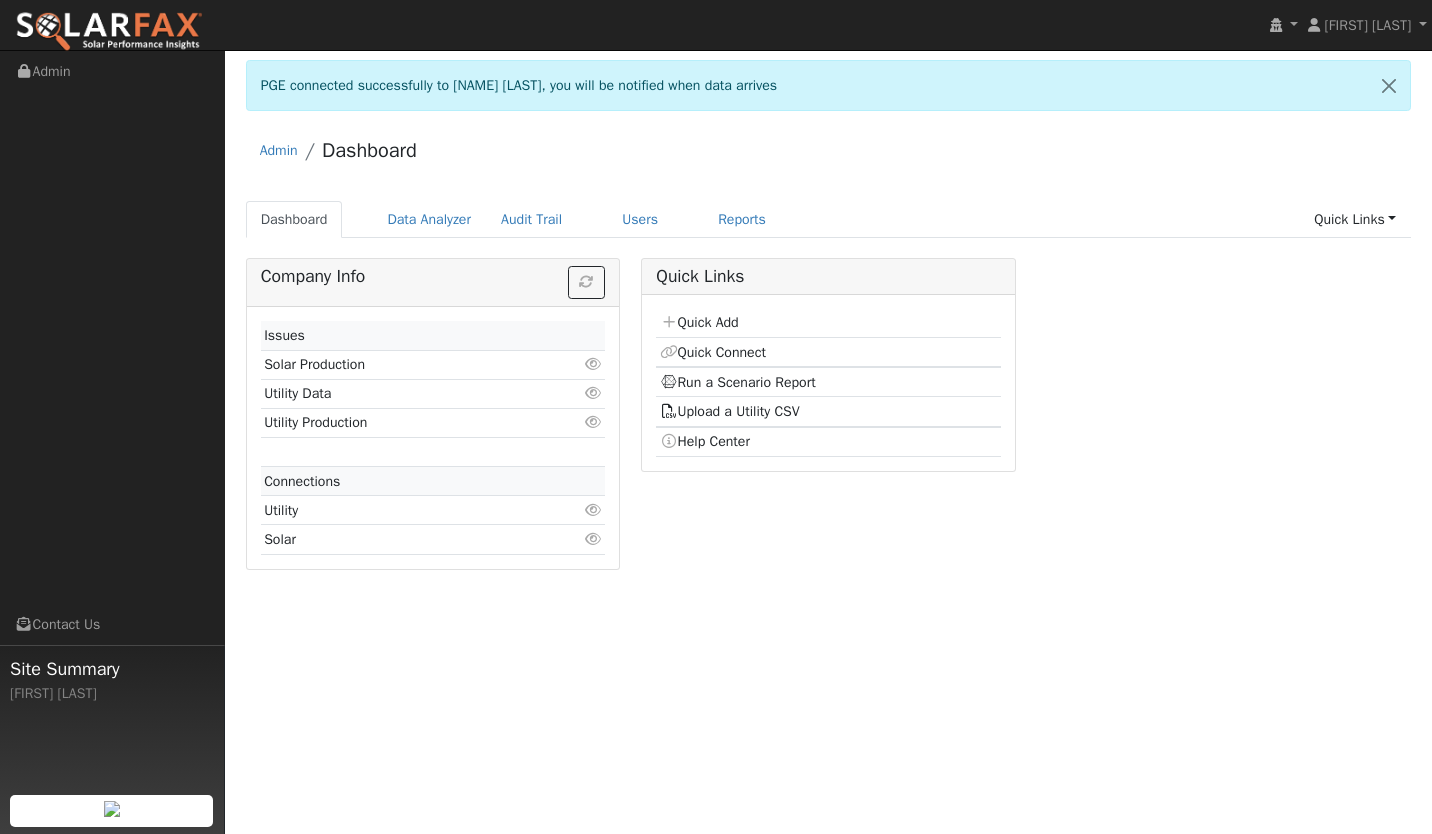 scroll, scrollTop: 0, scrollLeft: 0, axis: both 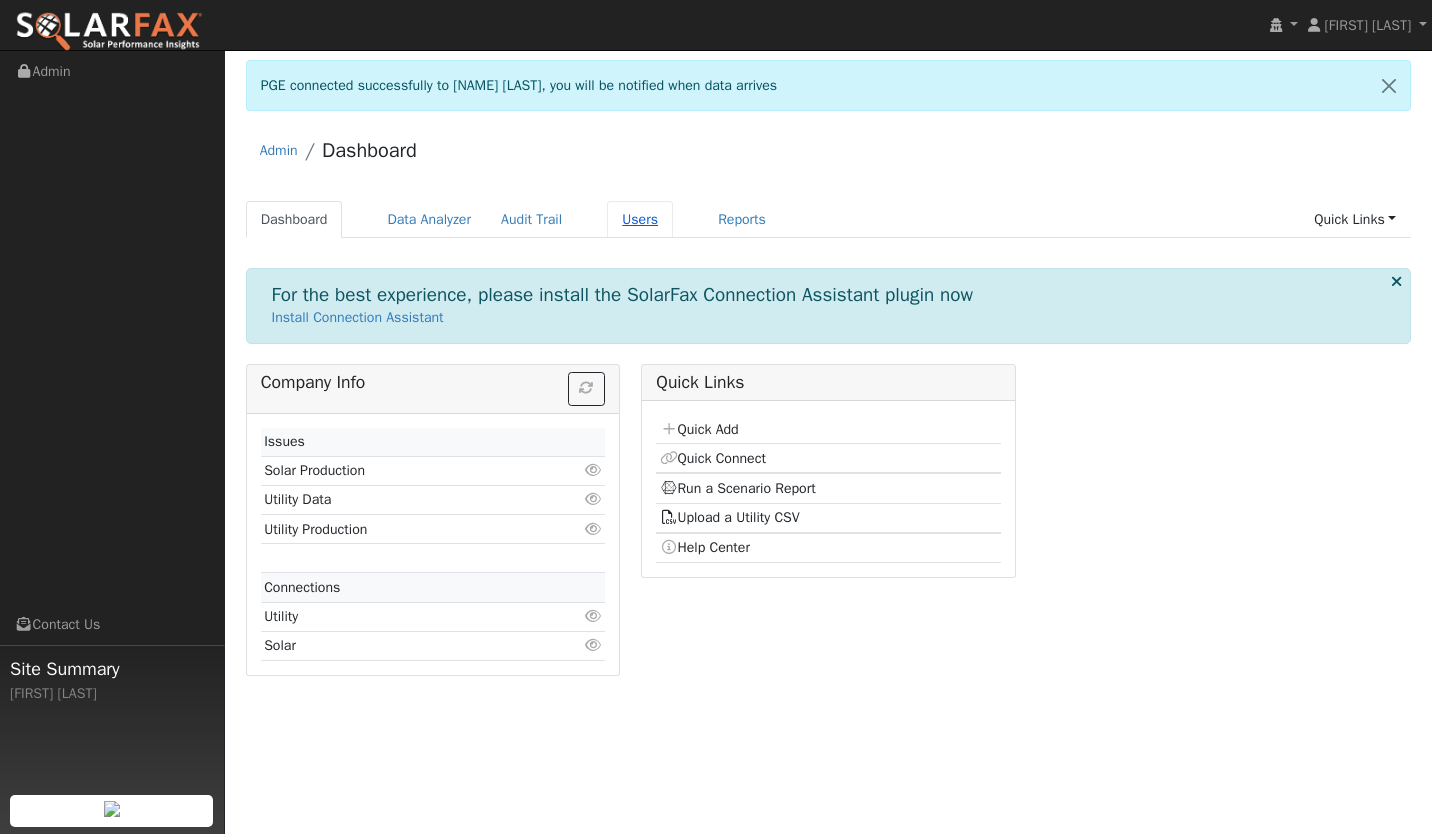 click on "Users" at bounding box center (640, 219) 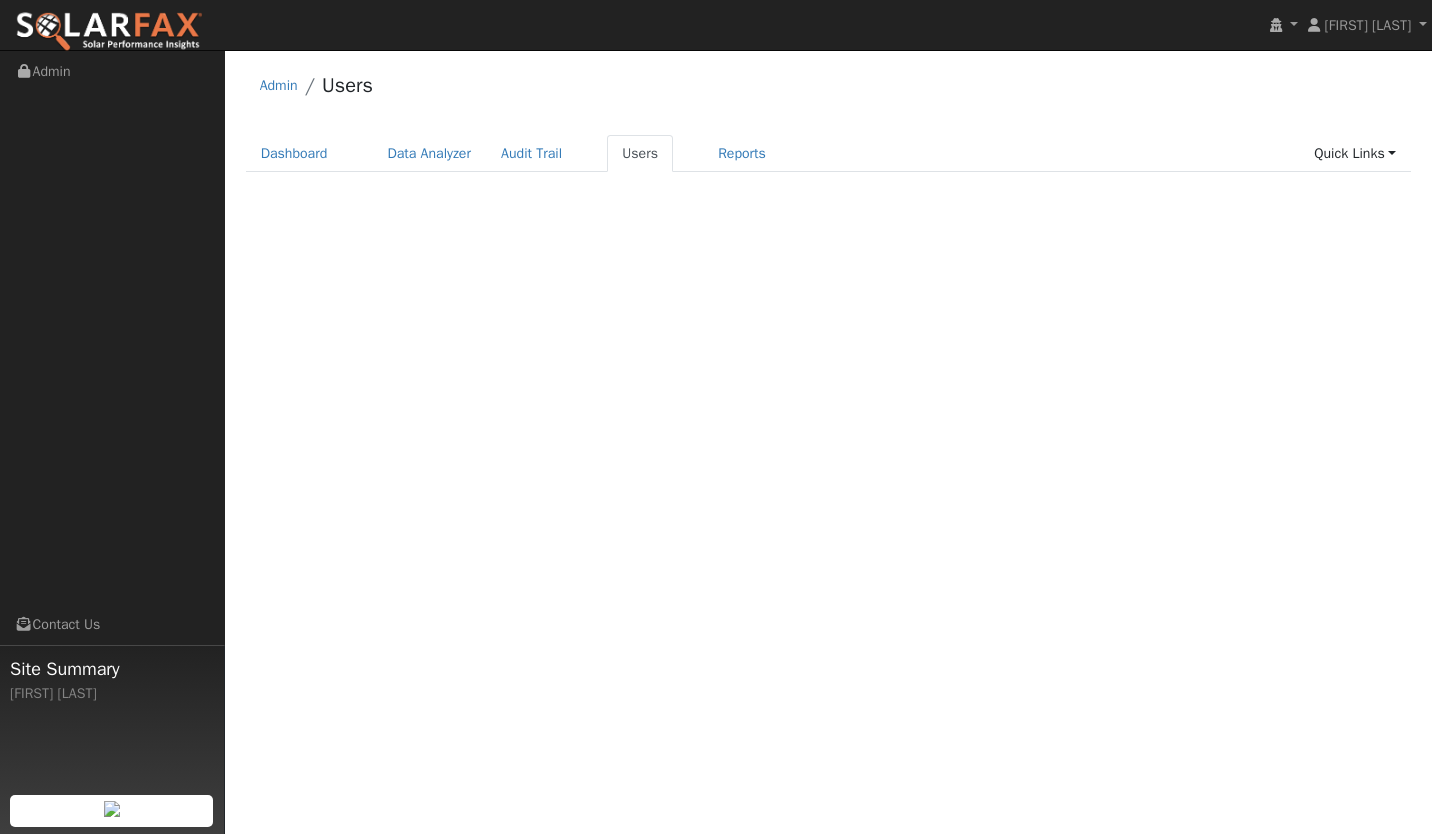 scroll, scrollTop: 0, scrollLeft: 0, axis: both 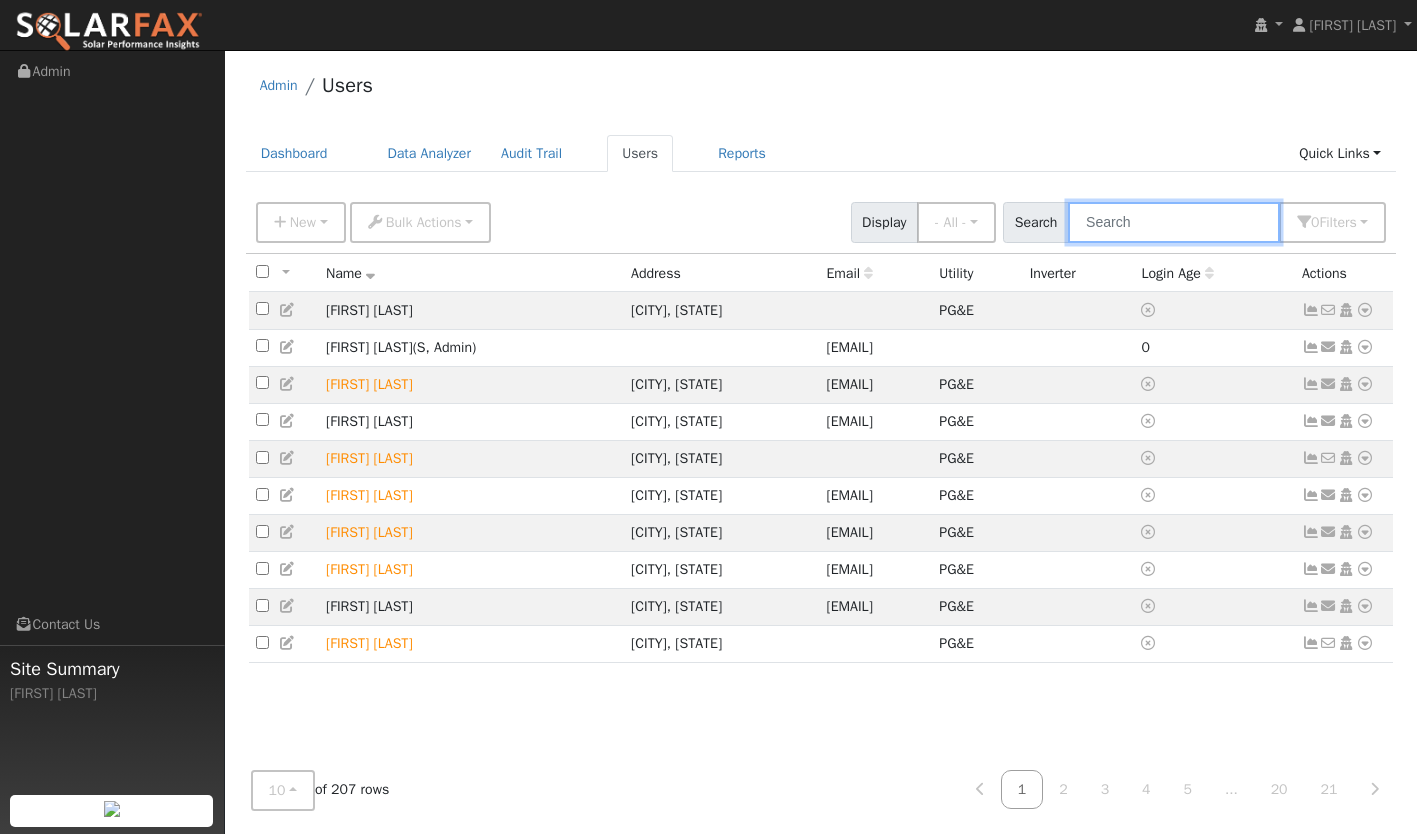 click at bounding box center [1174, 222] 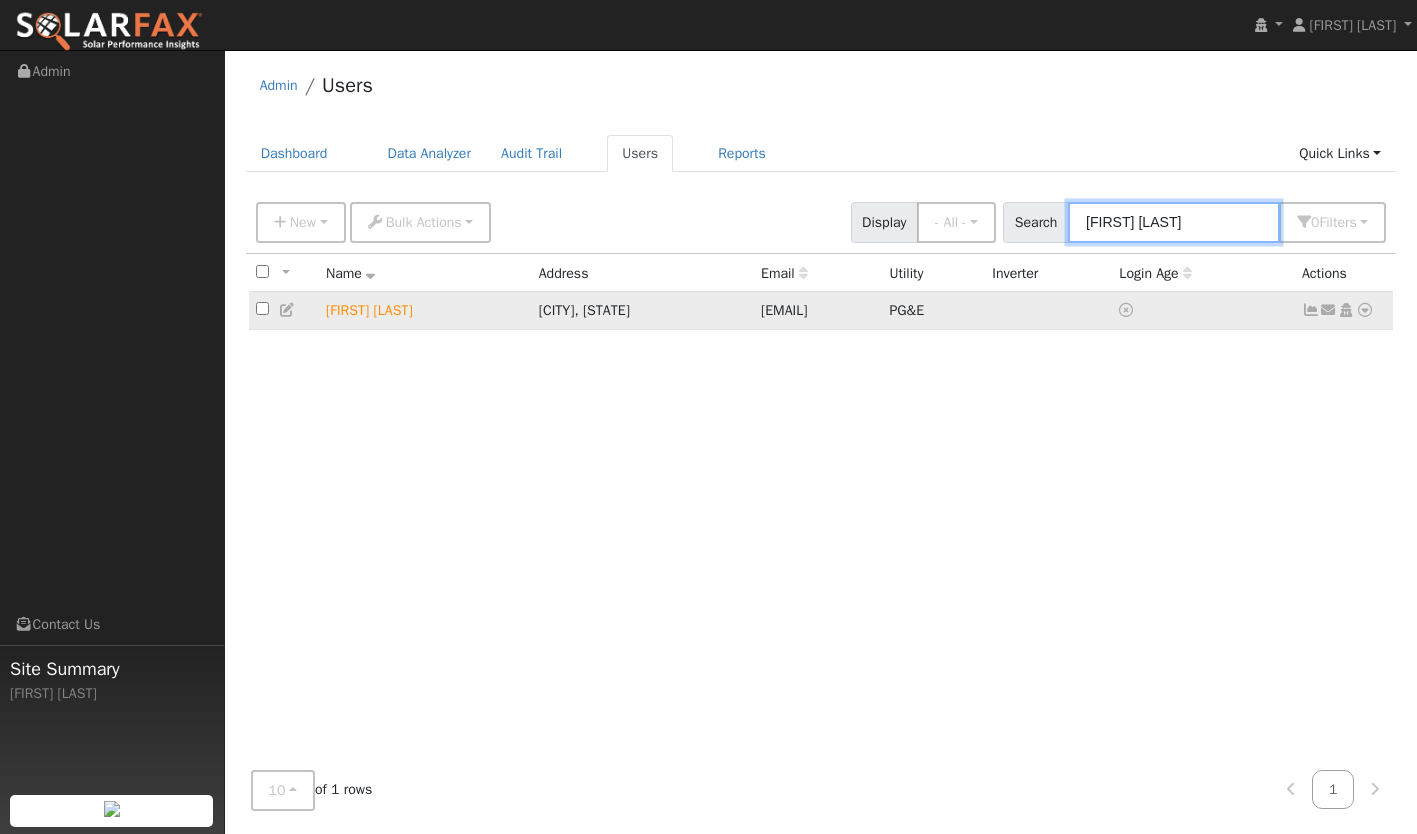 type on "[FIRST] [LAST]" 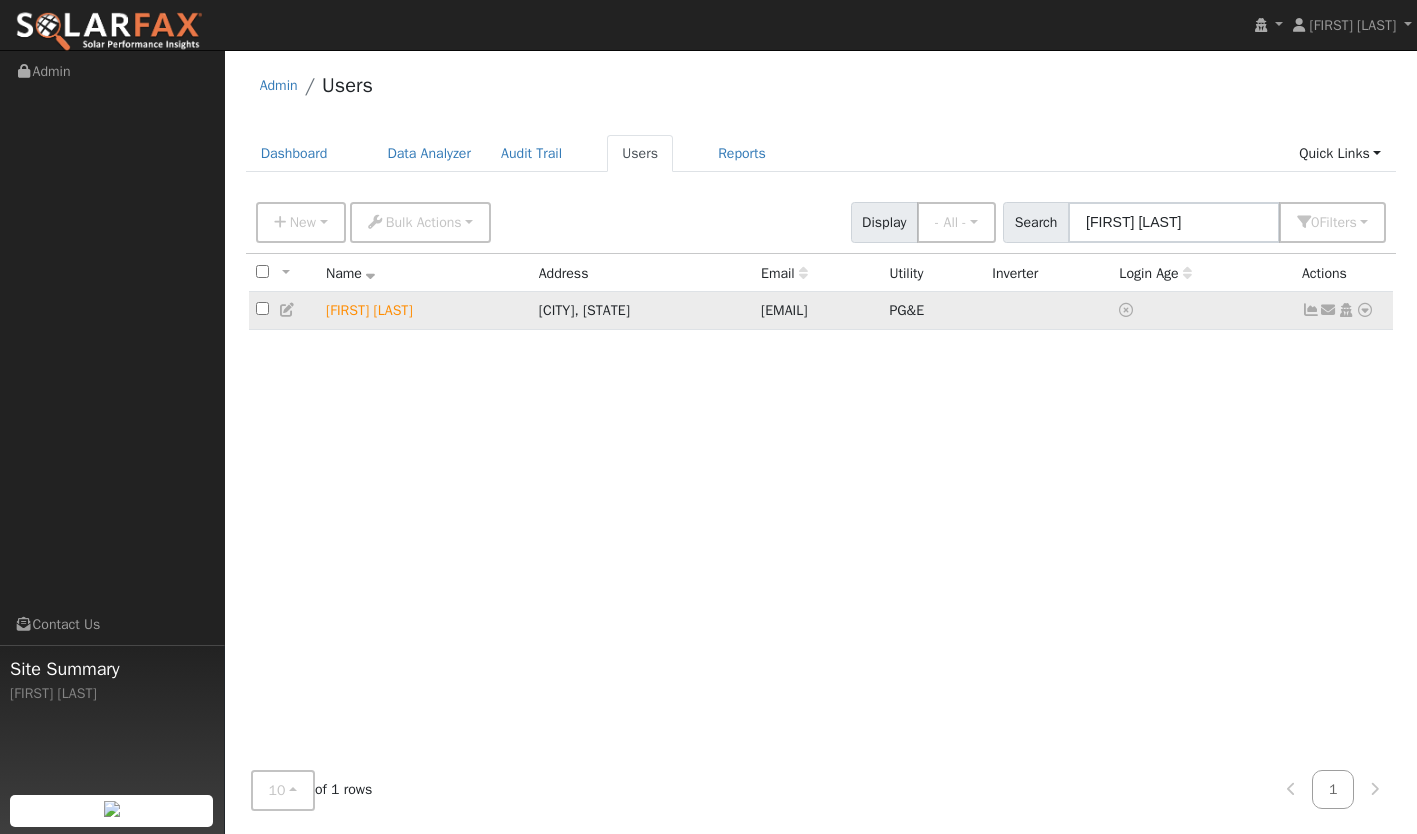 click at bounding box center [1311, 310] 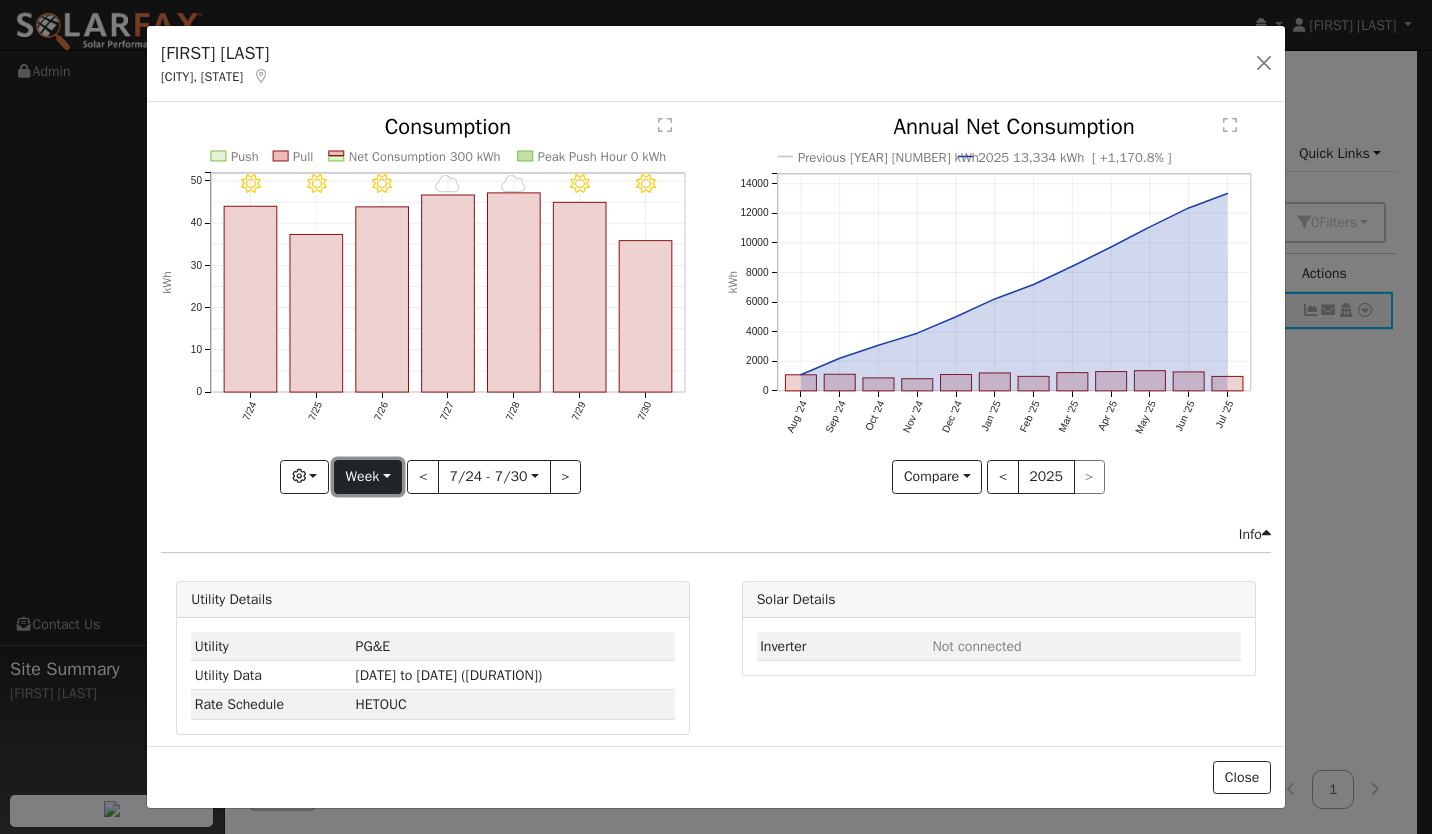 click on "Week" at bounding box center [368, 477] 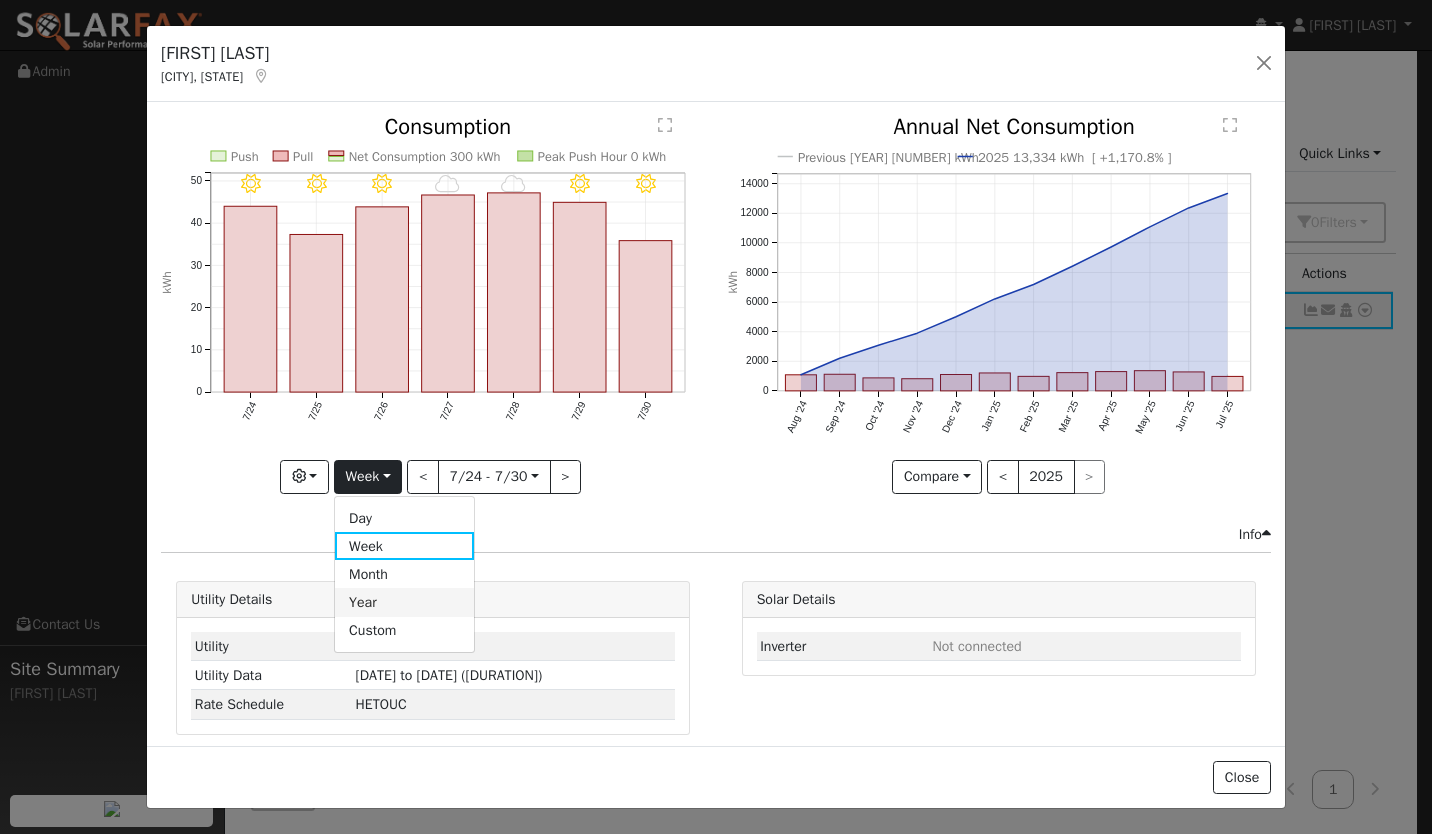 click on "Year" at bounding box center [404, 602] 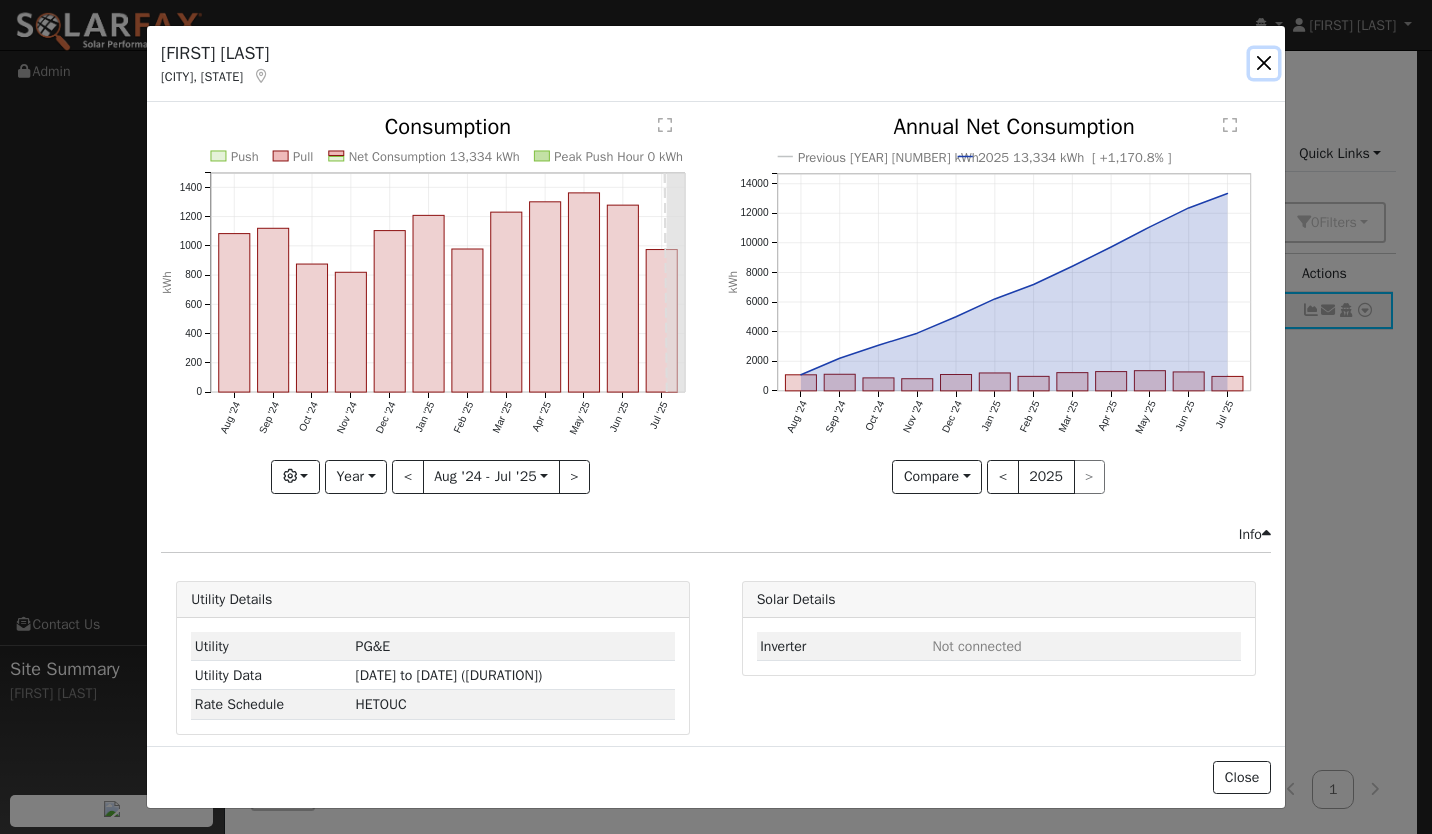 click at bounding box center (1264, 63) 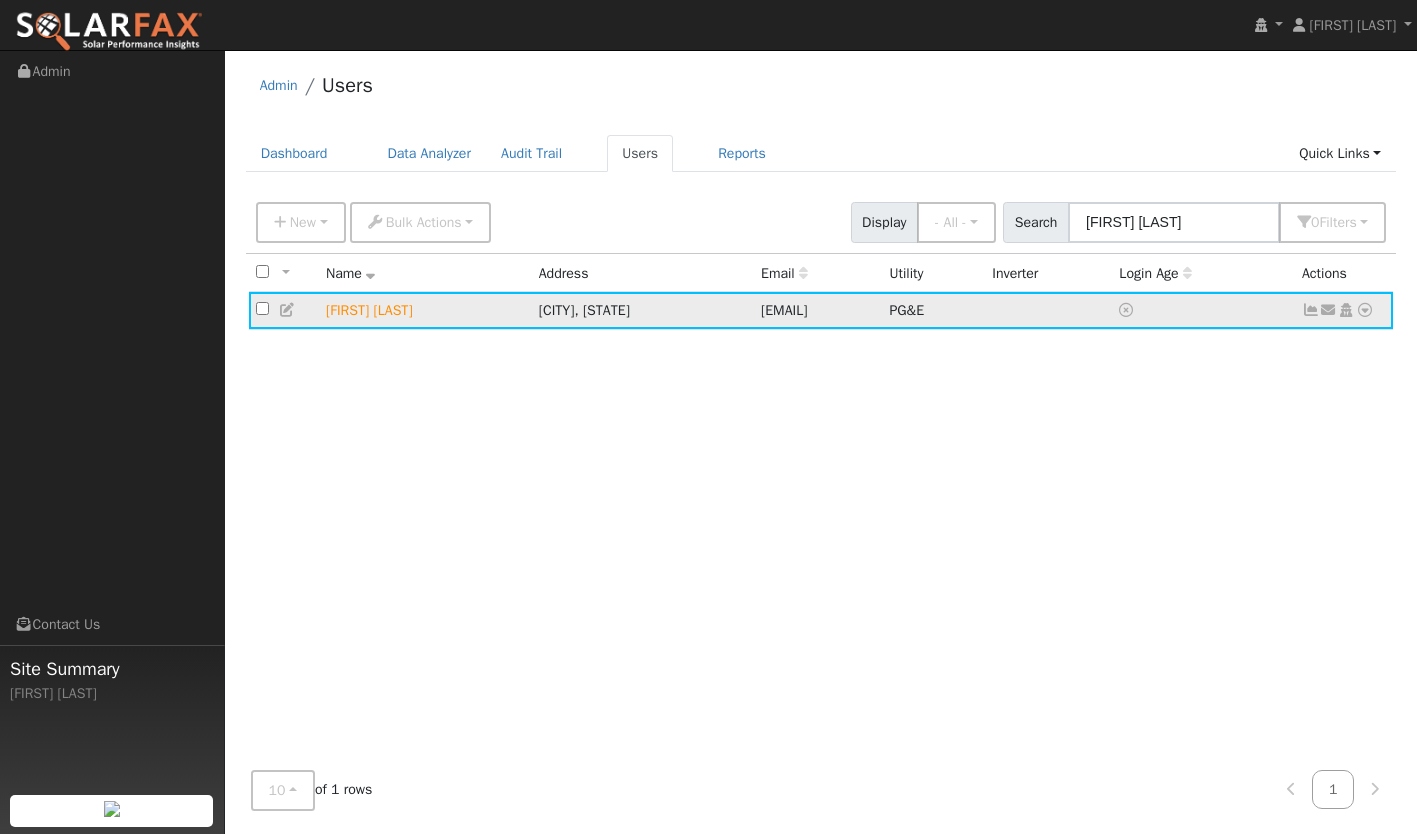 click at bounding box center (1365, 310) 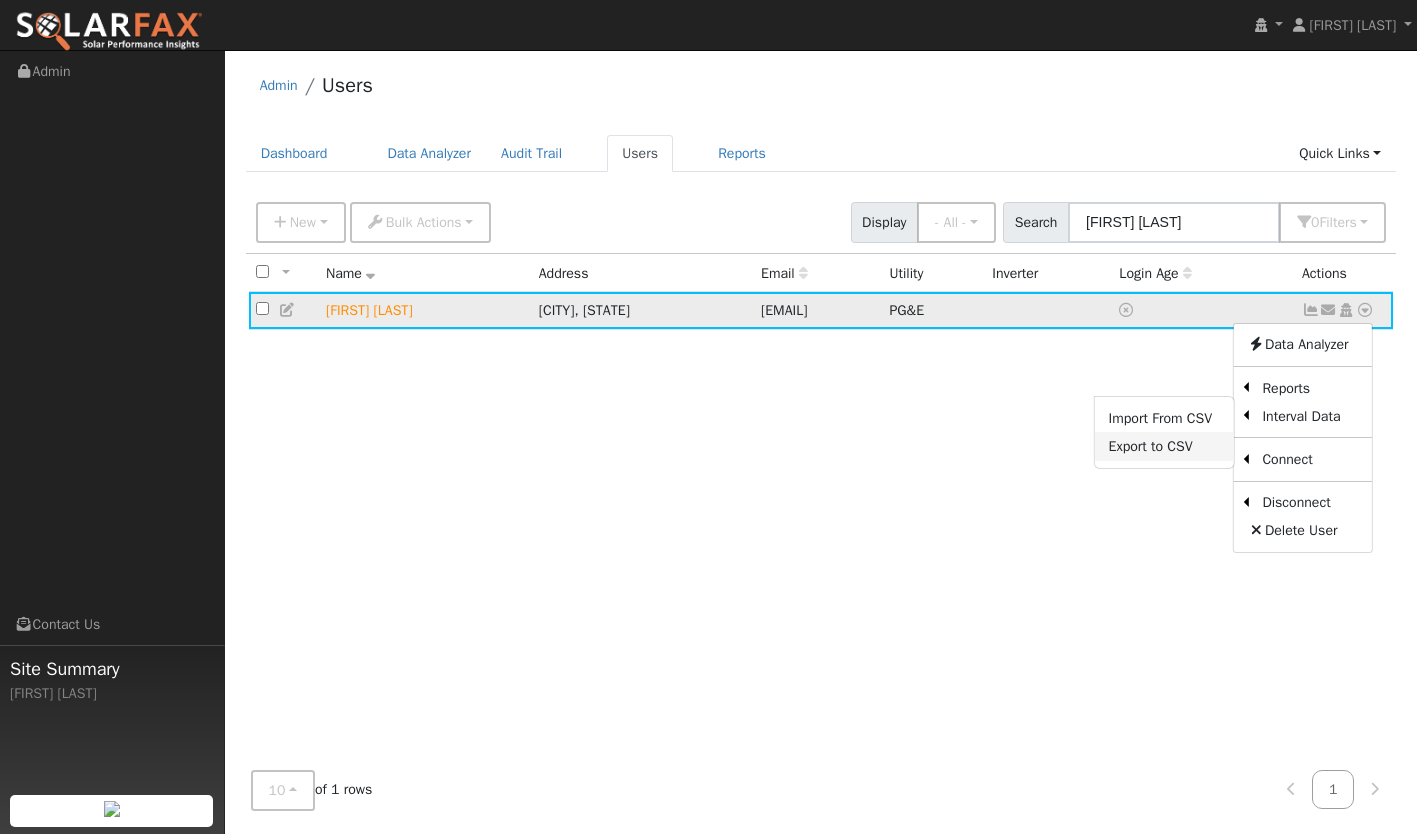 click on "Export to CSV" at bounding box center (1164, 446) 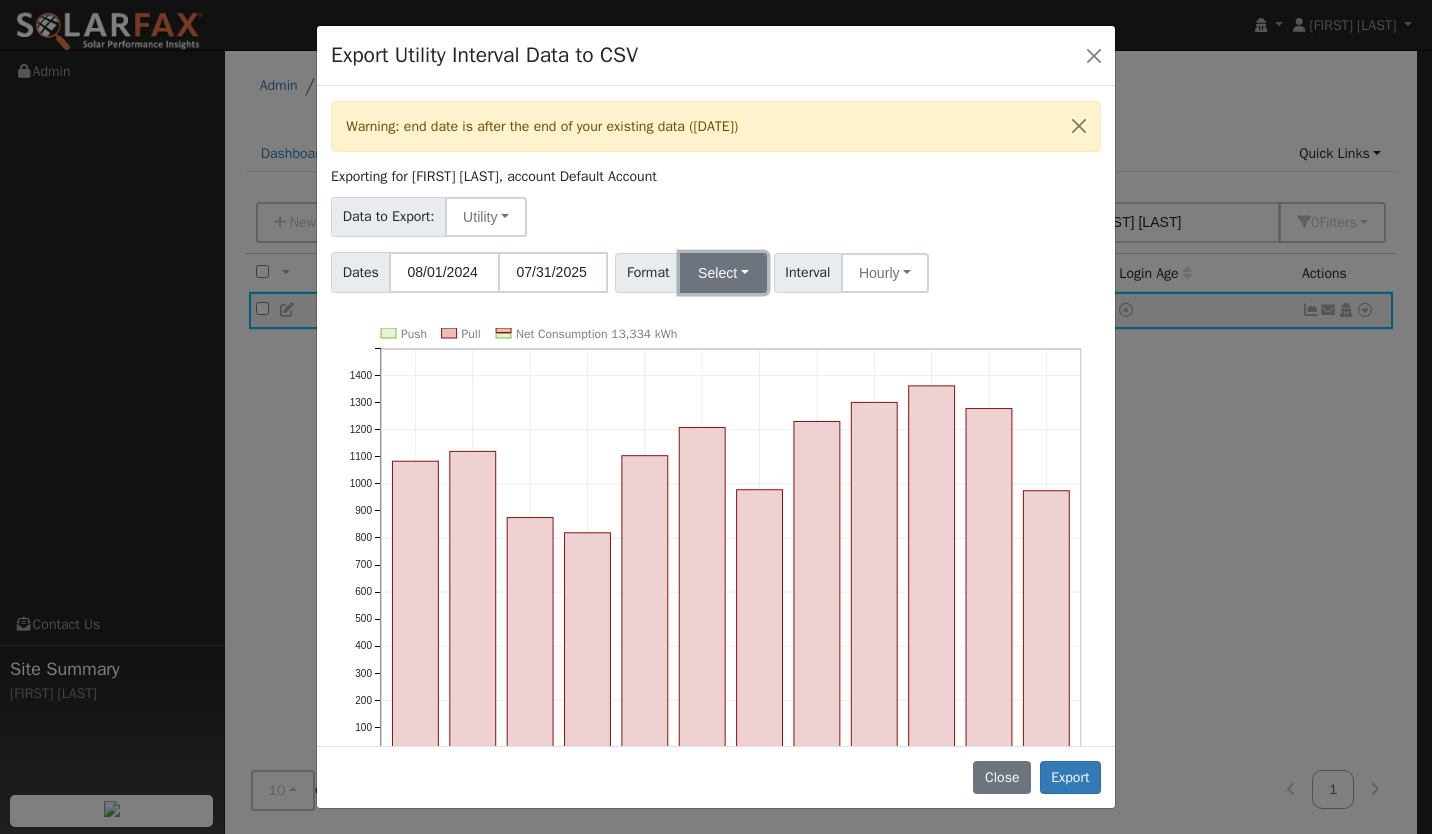 click on "Select" at bounding box center (723, 273) 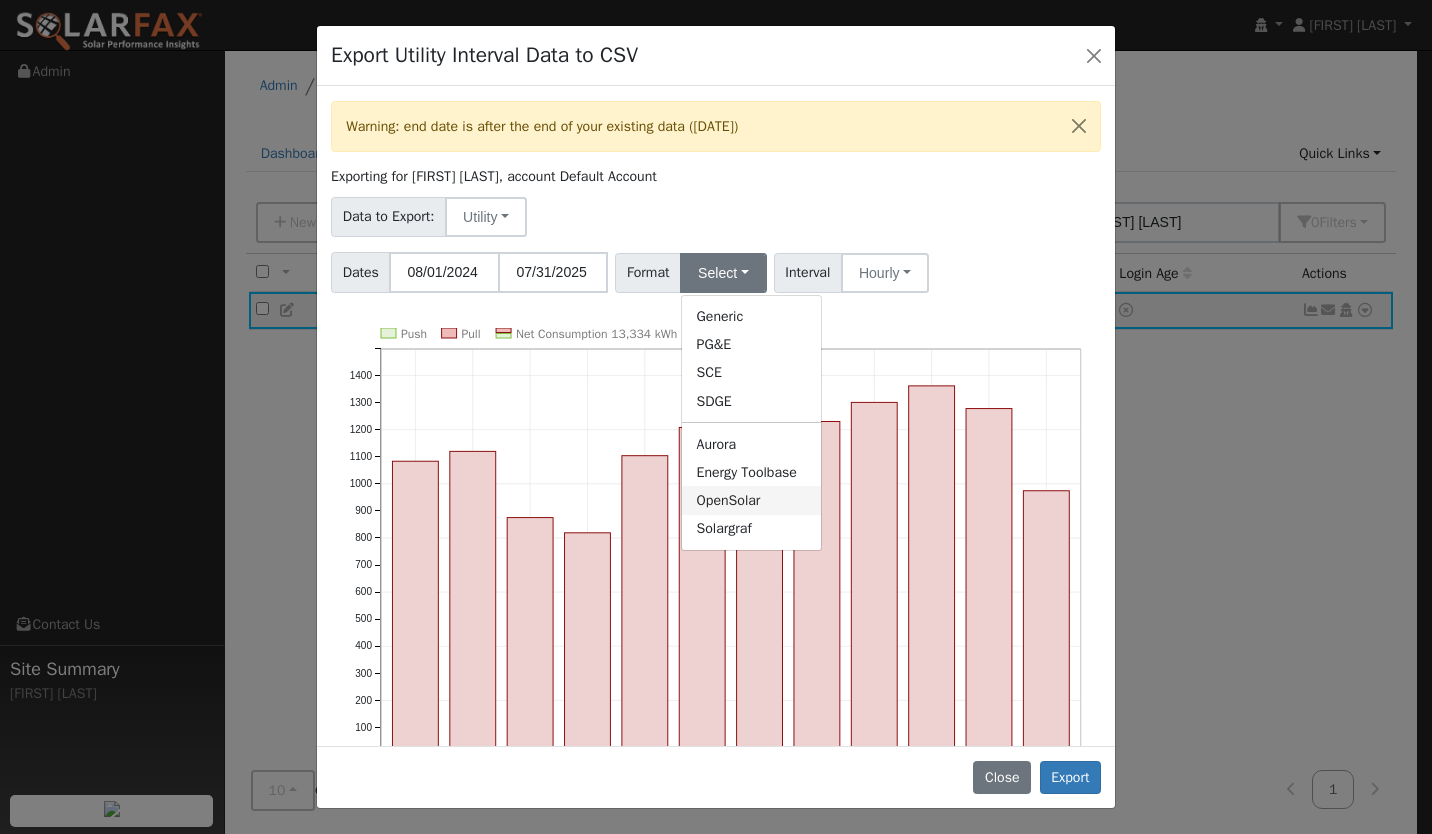 click on "OpenSolar" at bounding box center (751, 500) 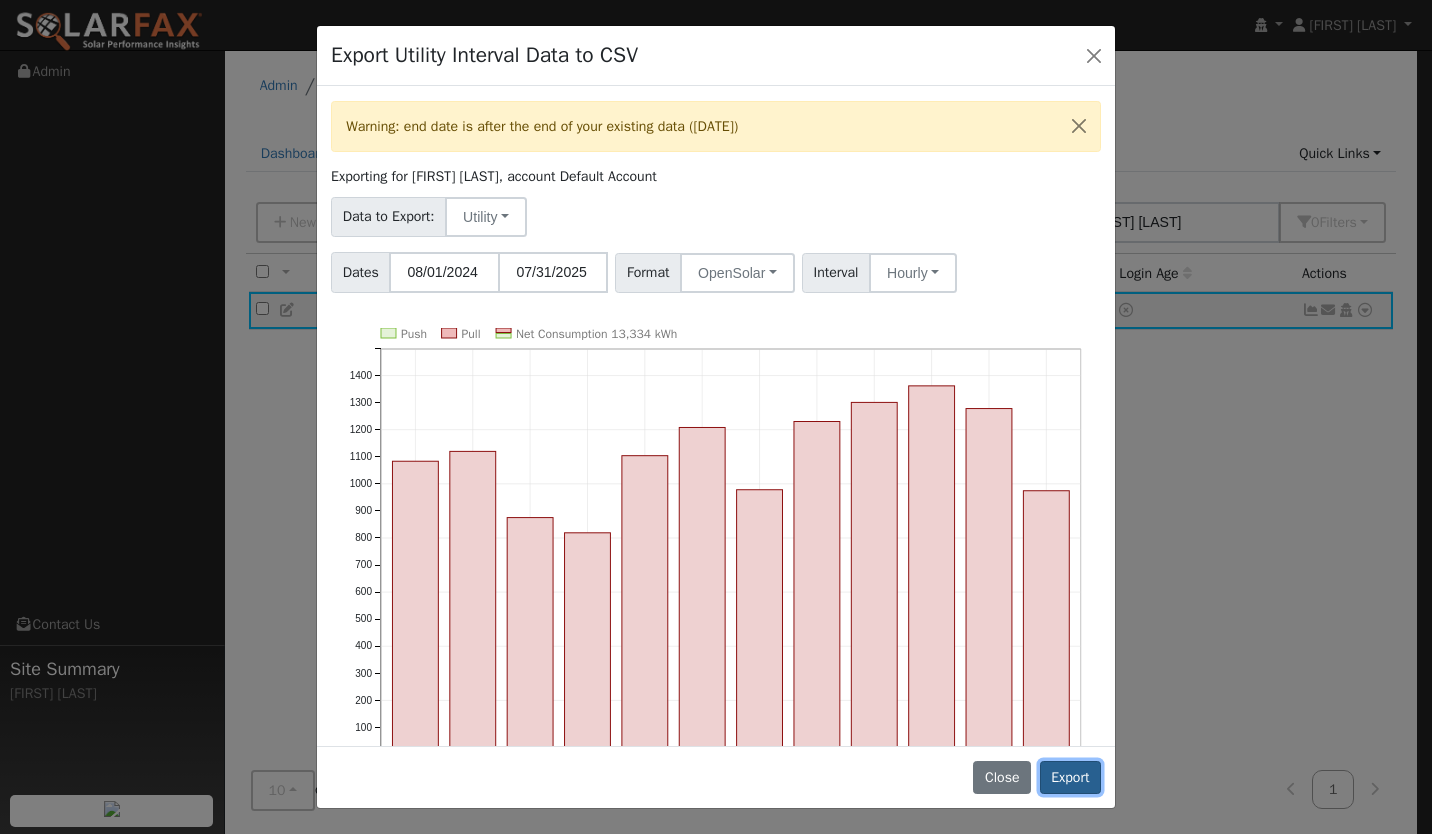 click on "Export" at bounding box center [1070, 778] 